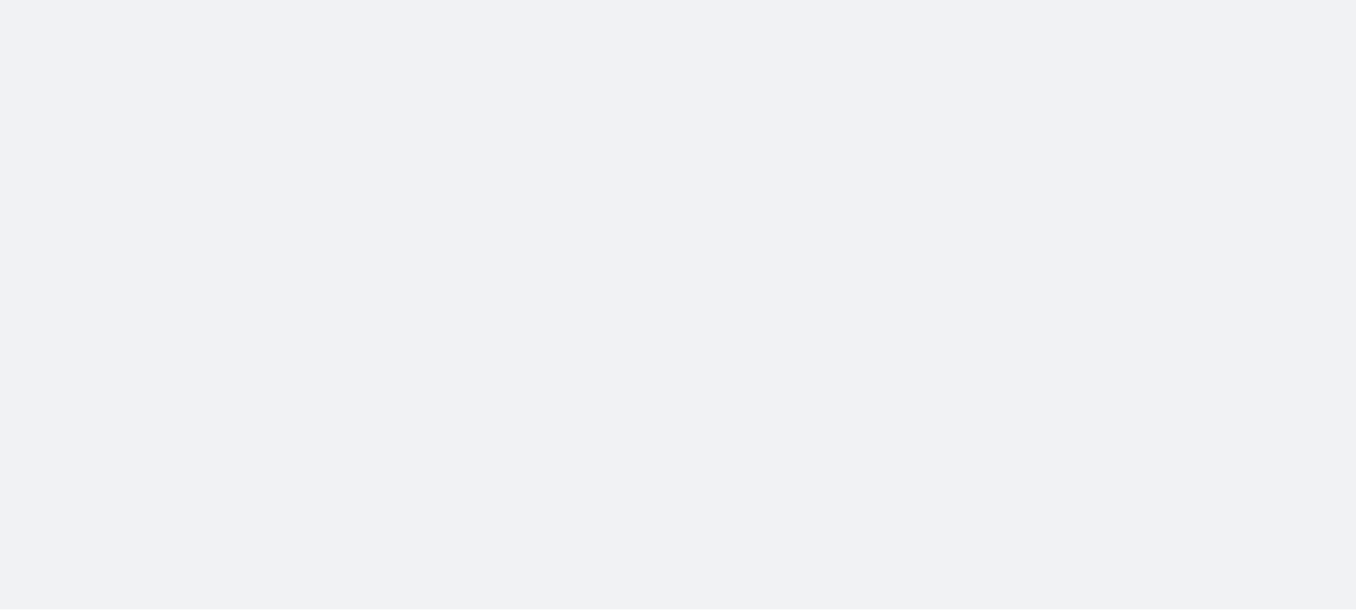scroll, scrollTop: 0, scrollLeft: 0, axis: both 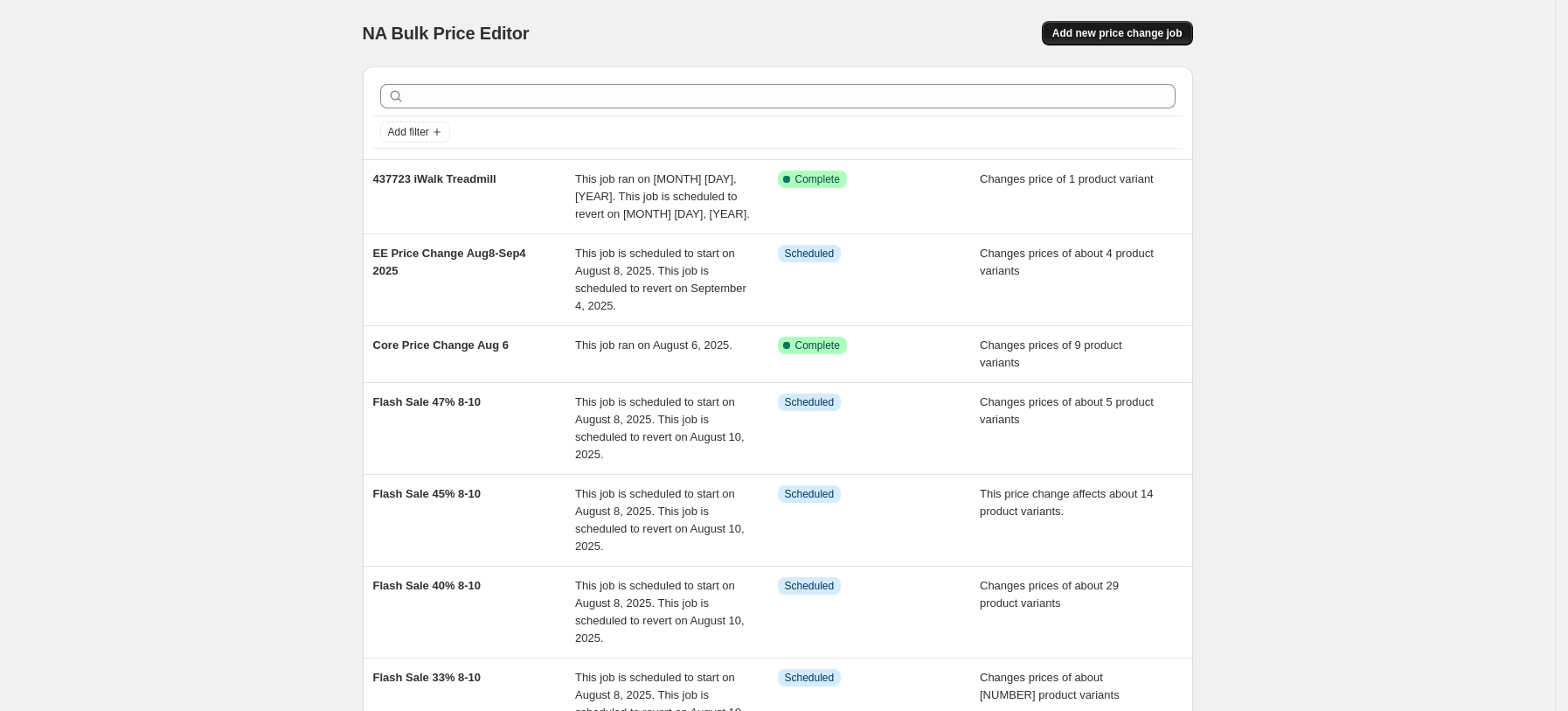 click on "Add new price change job" at bounding box center [1117, 33] 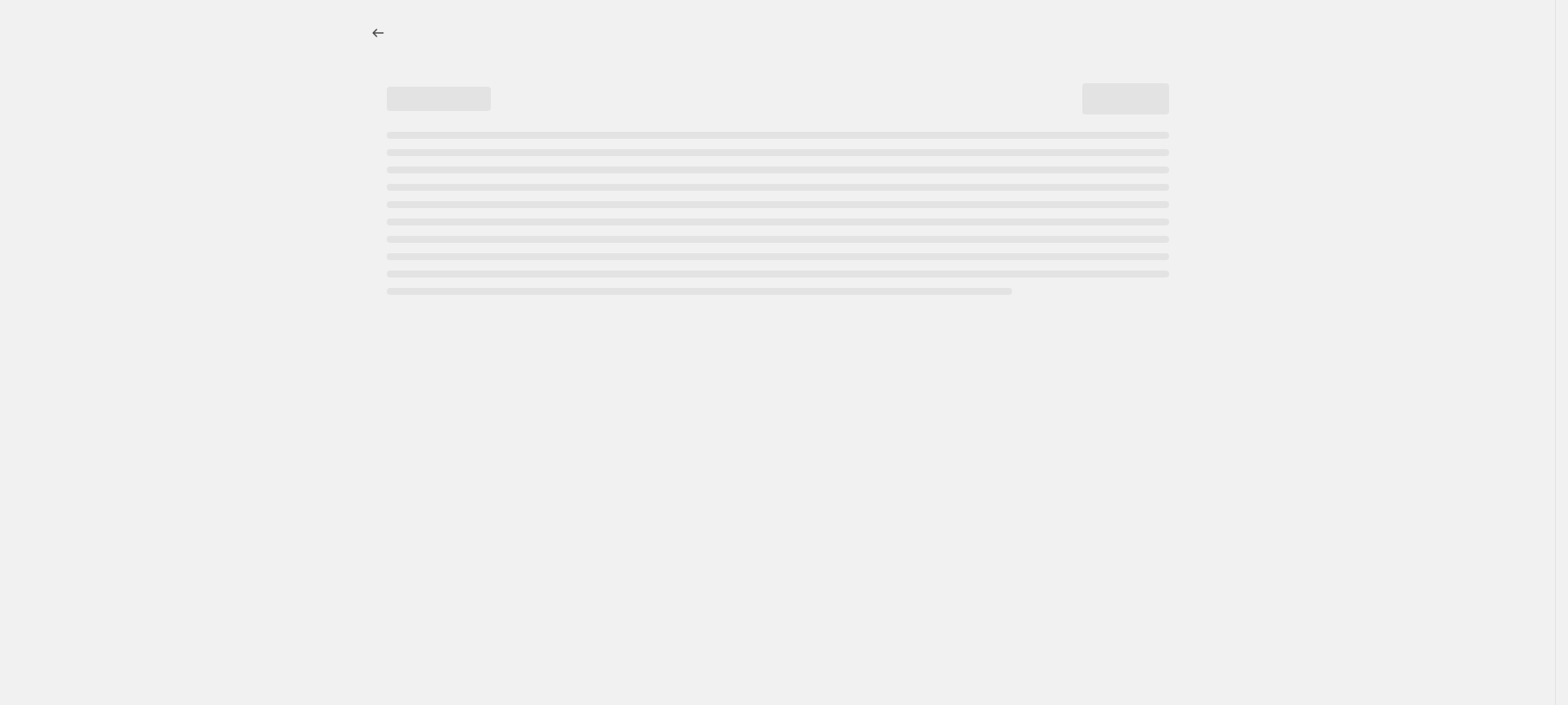 select on "percentage" 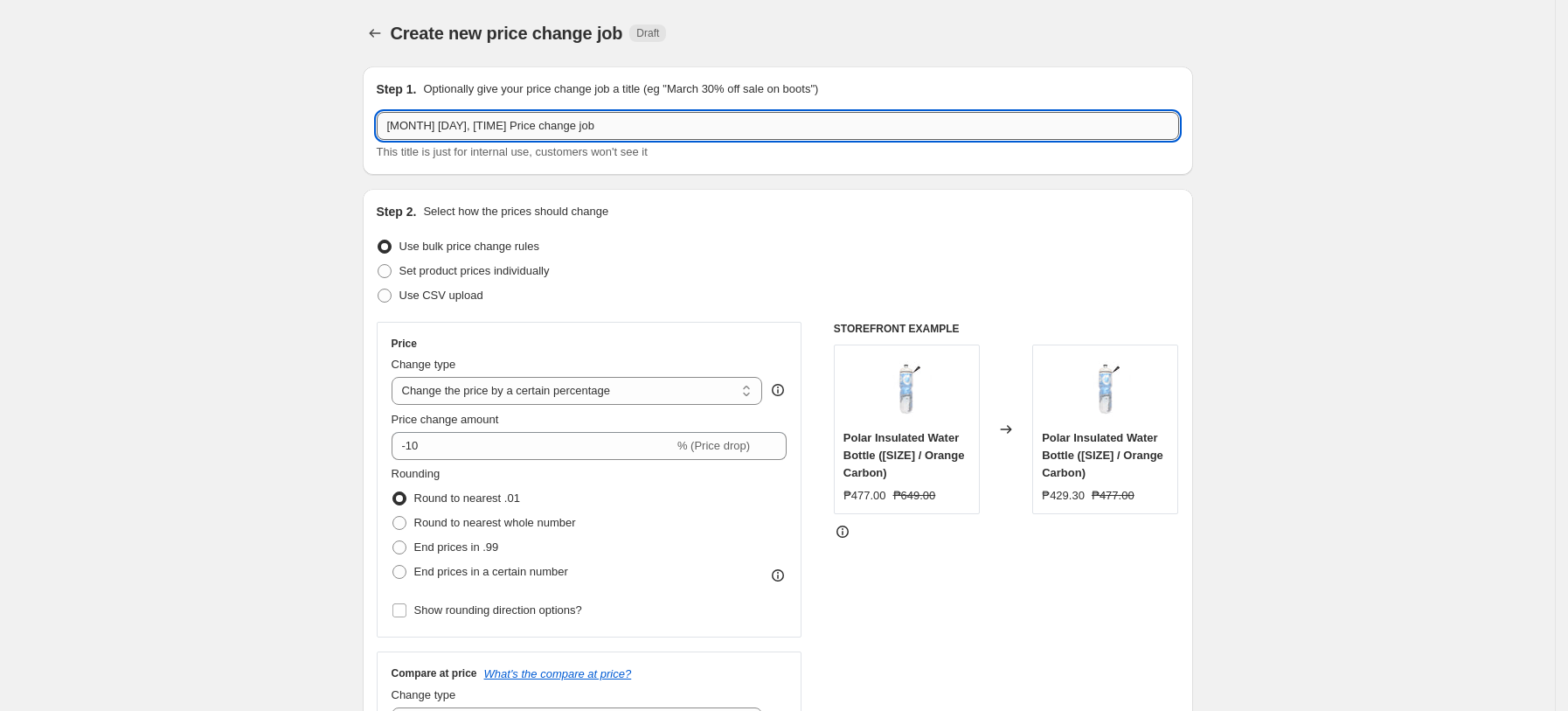 click on "[MONTH] [DAY], [TIME] Price change job" at bounding box center (778, 126) 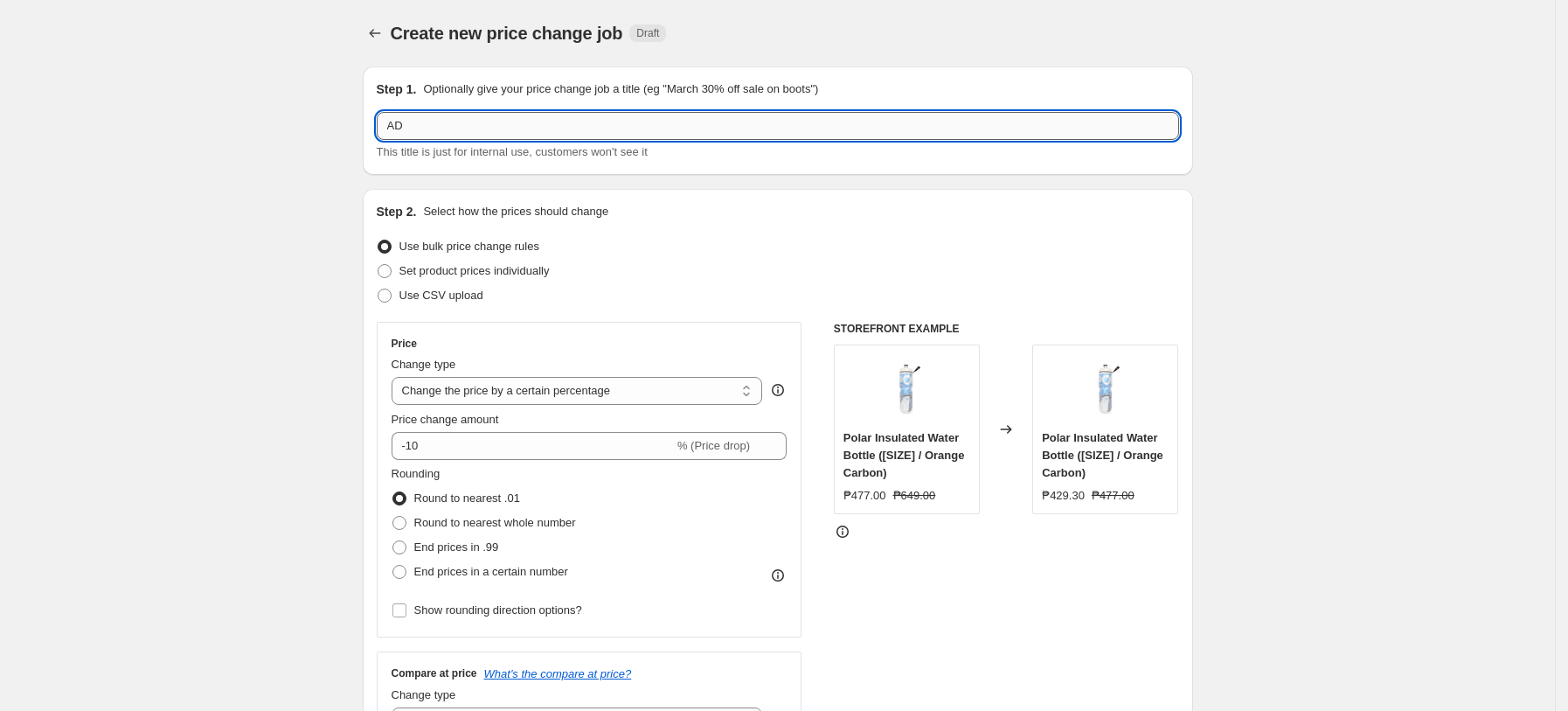 type on "A" 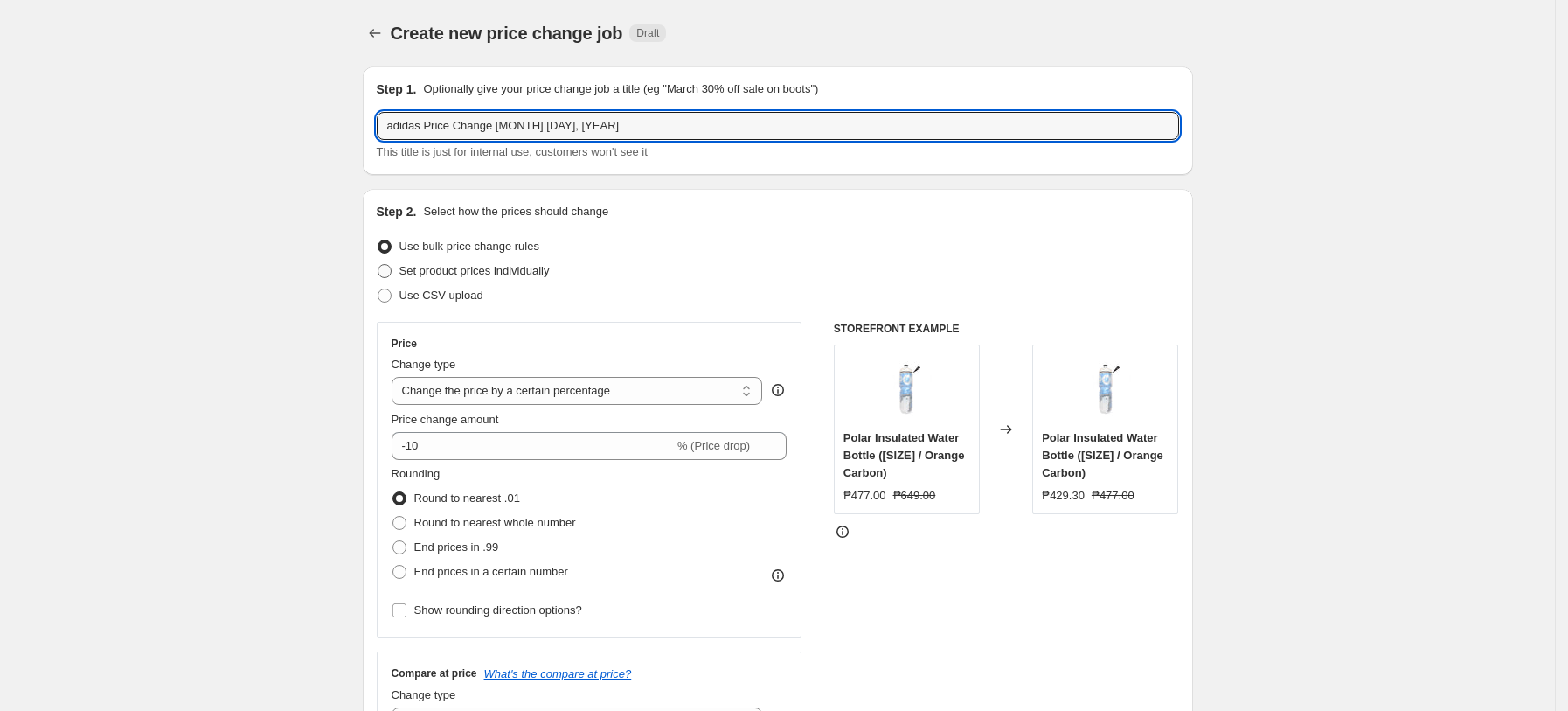 type on "adidas Price Change [MONTH] [DAY], [YEAR]" 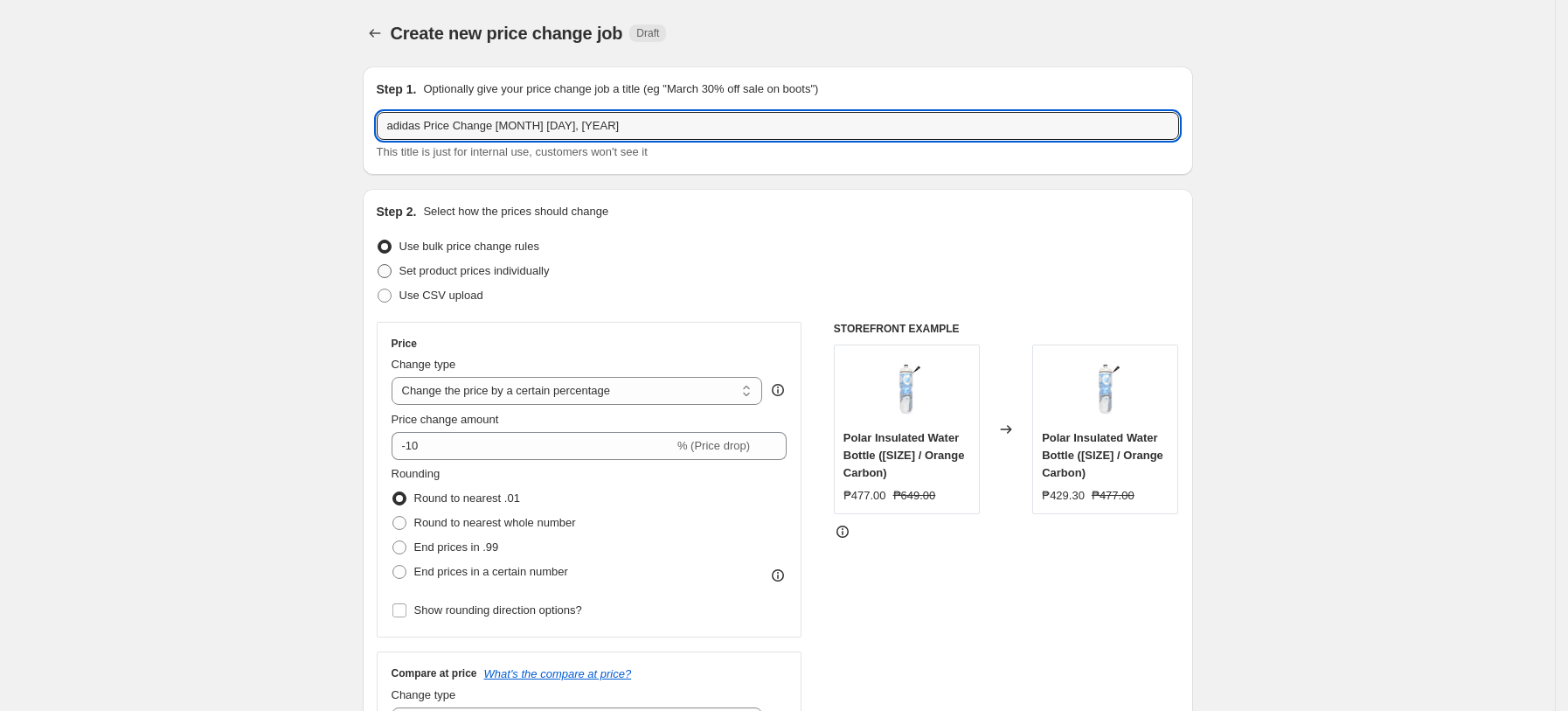 radio on "true" 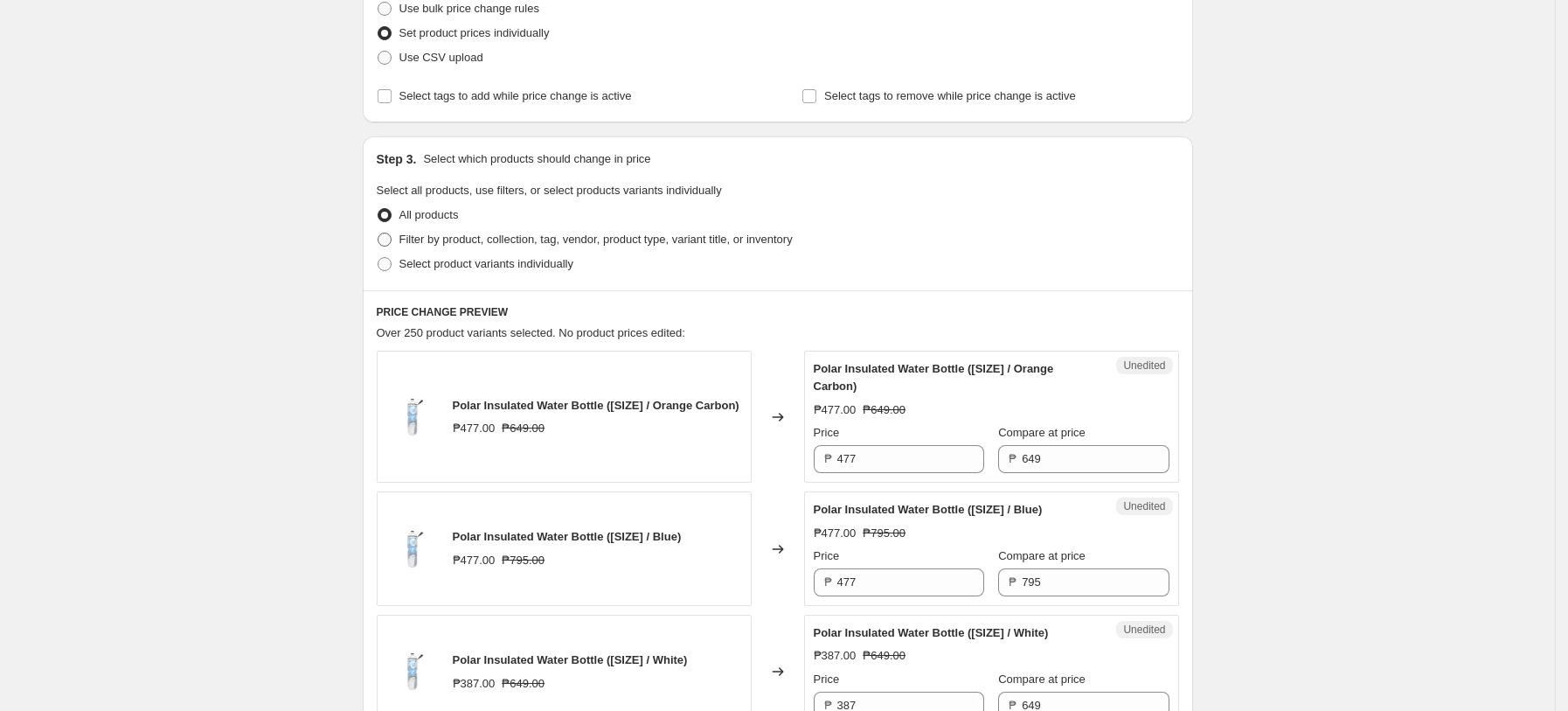 scroll, scrollTop: 233, scrollLeft: 0, axis: vertical 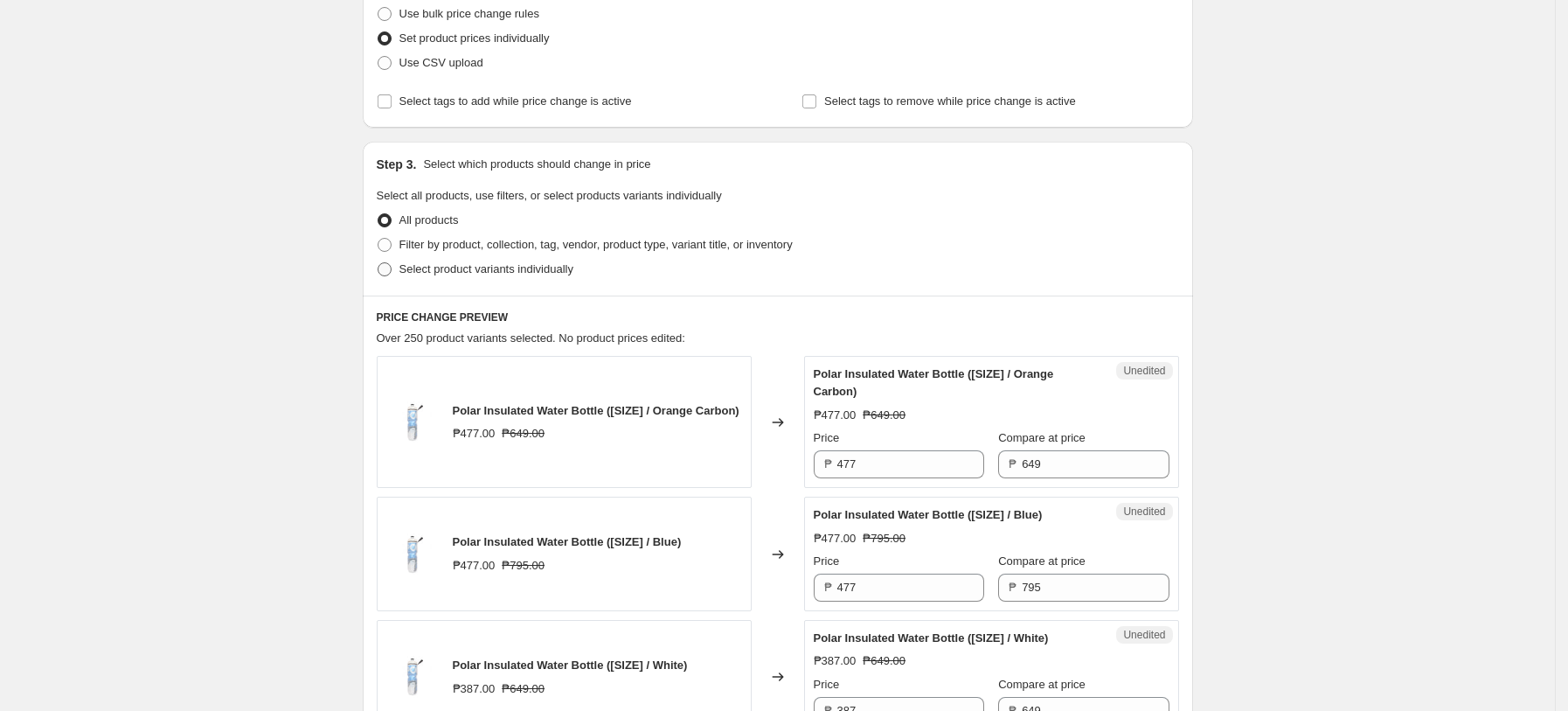 click on "Select product variants individually" at bounding box center (486, 269) 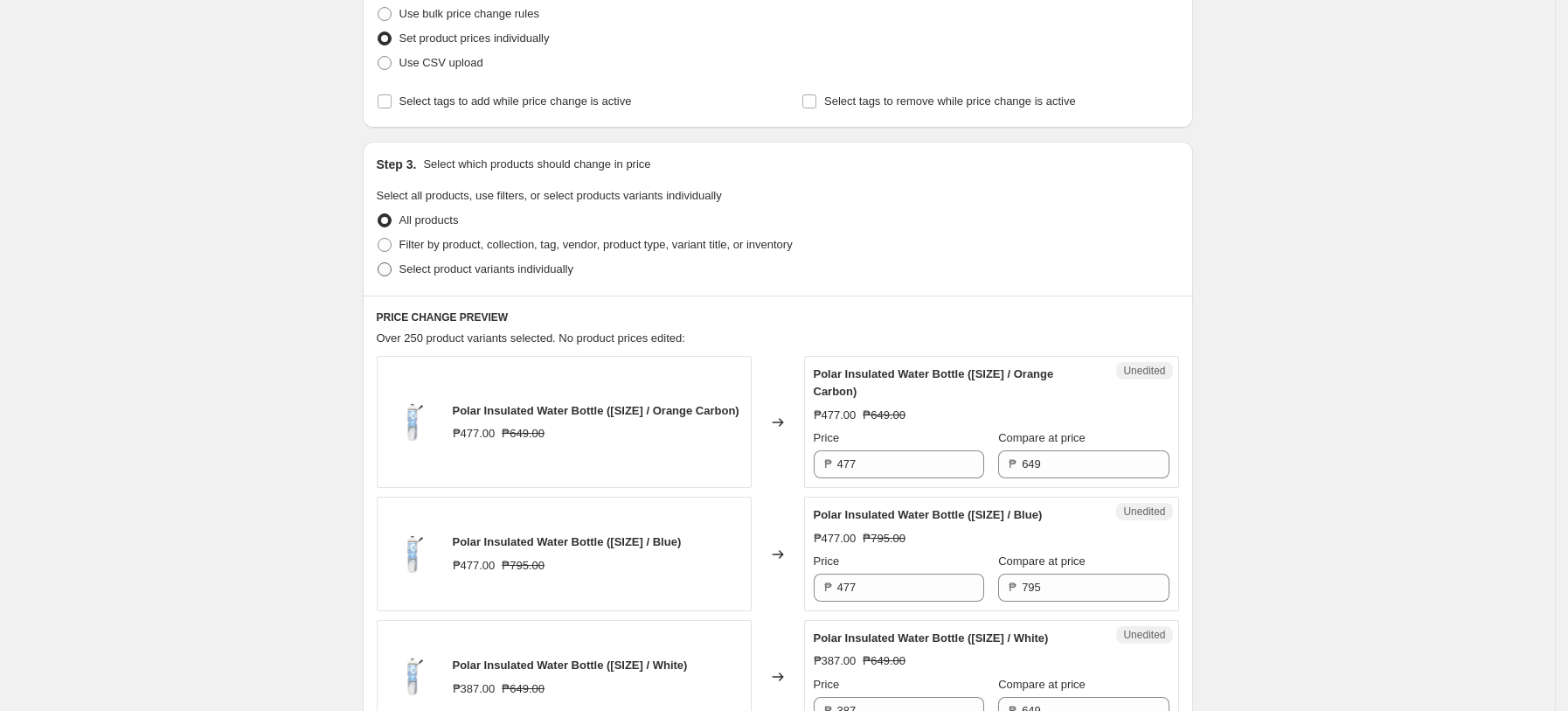 radio on "true" 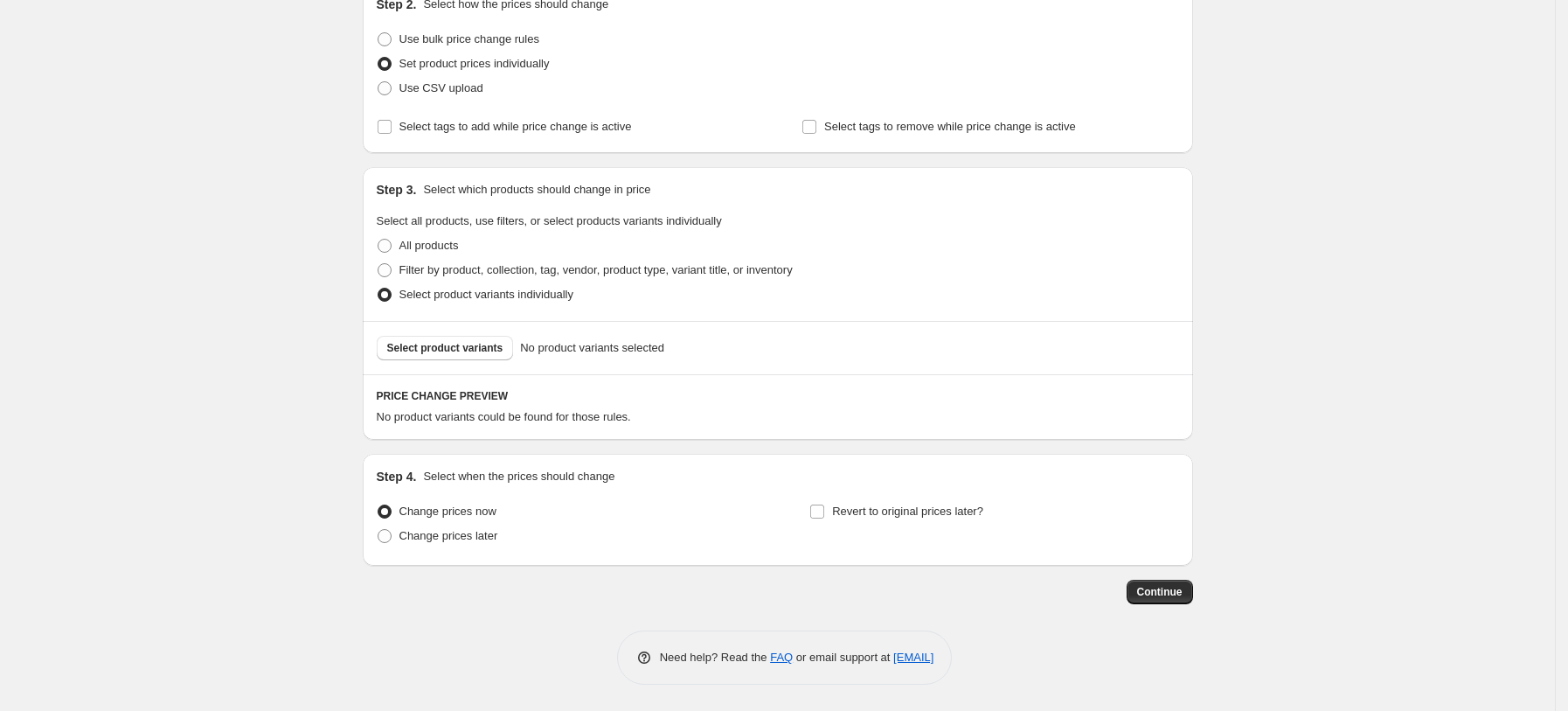 scroll, scrollTop: 206, scrollLeft: 0, axis: vertical 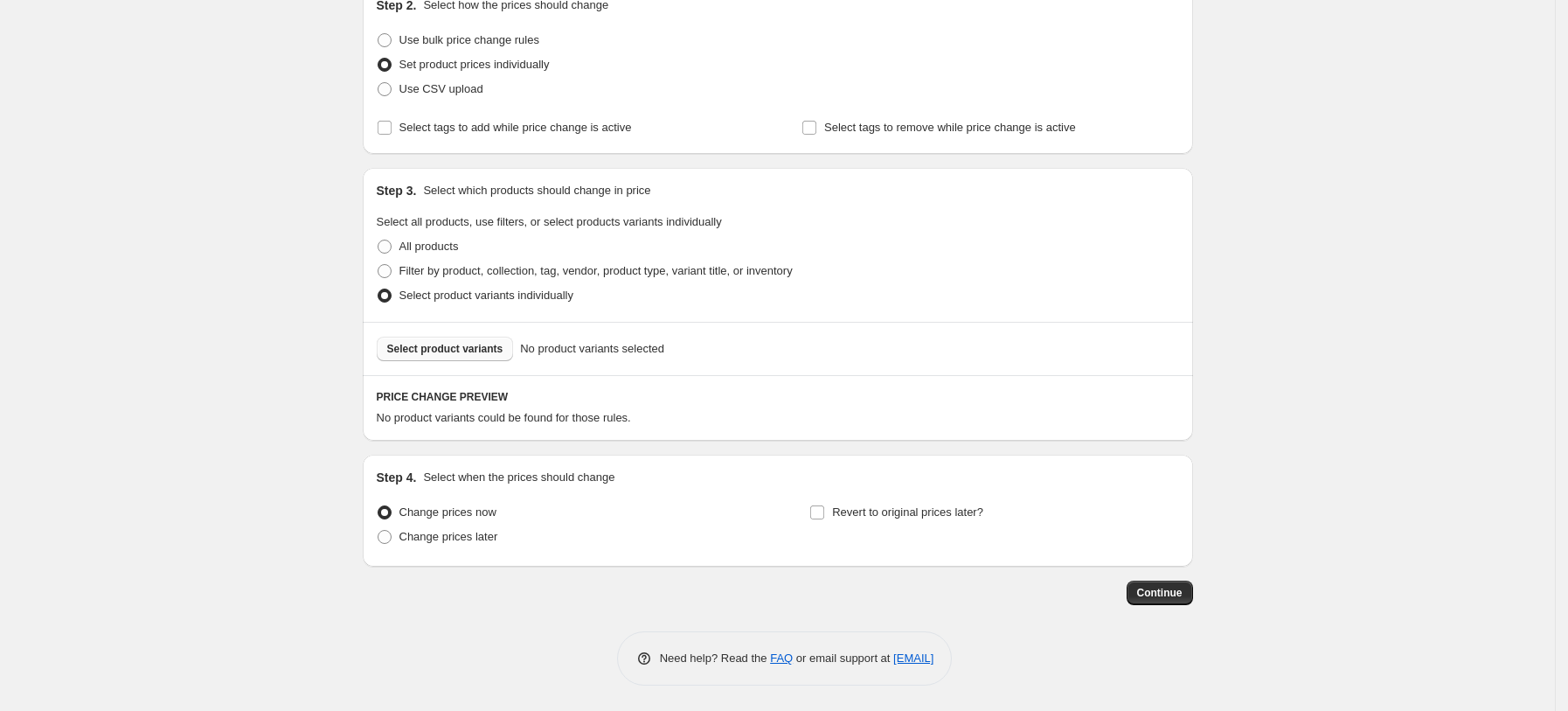 click on "Select product variants" at bounding box center (445, 349) 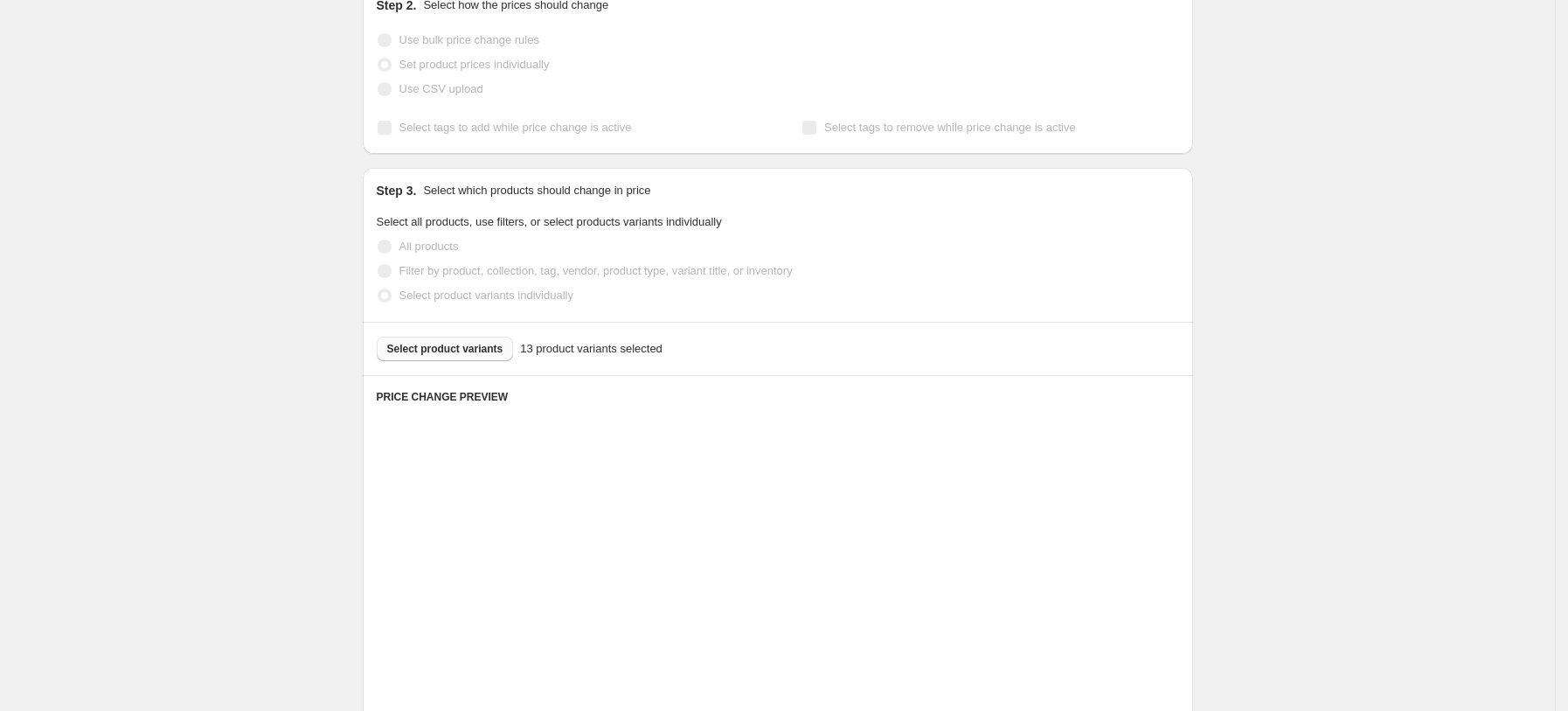 click on "Create new price change job. This page is ready Create new price change job Draft Step 1. Optionally give your price change job a title (eg "March 30% off sale on boots") adidas Price Change [MONTH] [DAY], [YEAR] This title is just for internal use, customers won't see it Step 2. Select how the prices should change Use bulk price change rules Set product prices individually Use CSV upload Select tags to add while price change is active Select tags to remove while price change is active Step 3. Select which products should change in price Select all products, use filters, or select products variants individually All products Filter by product, collection, tag, vendor, product type, variant title, or inventory Select product variants individually Select product variants [NUMBER]   product variants selected PRICE CHANGE PREVIEW Placeholder Loading product variants... Loading... Placeholder [PRICE] [PRICE] Changed to Unedited Placeholder [PRICE] [PRICE] Price [PRICE] [PRICE] Compare at price [PRICE] Loading... Placeholder" at bounding box center (777, 1503) 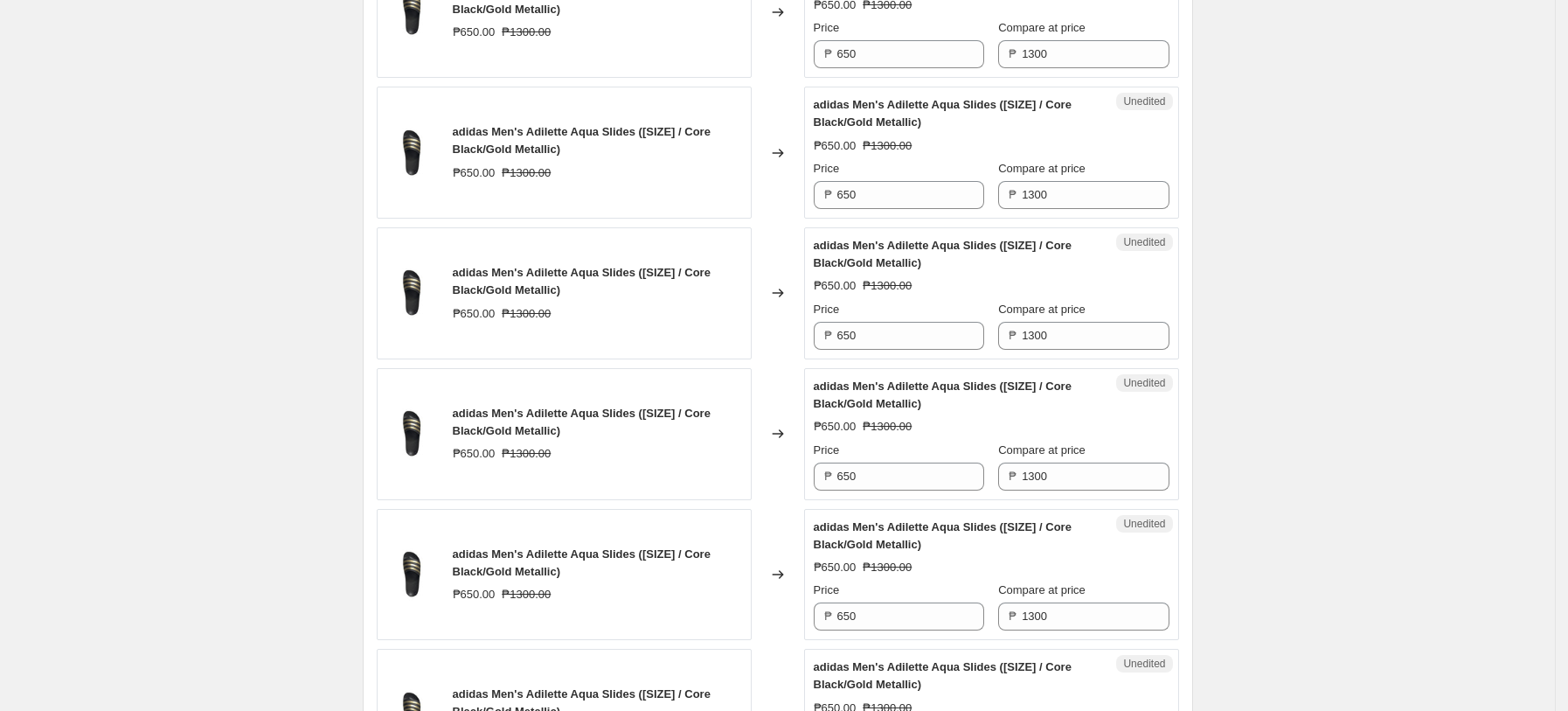 scroll, scrollTop: 440, scrollLeft: 0, axis: vertical 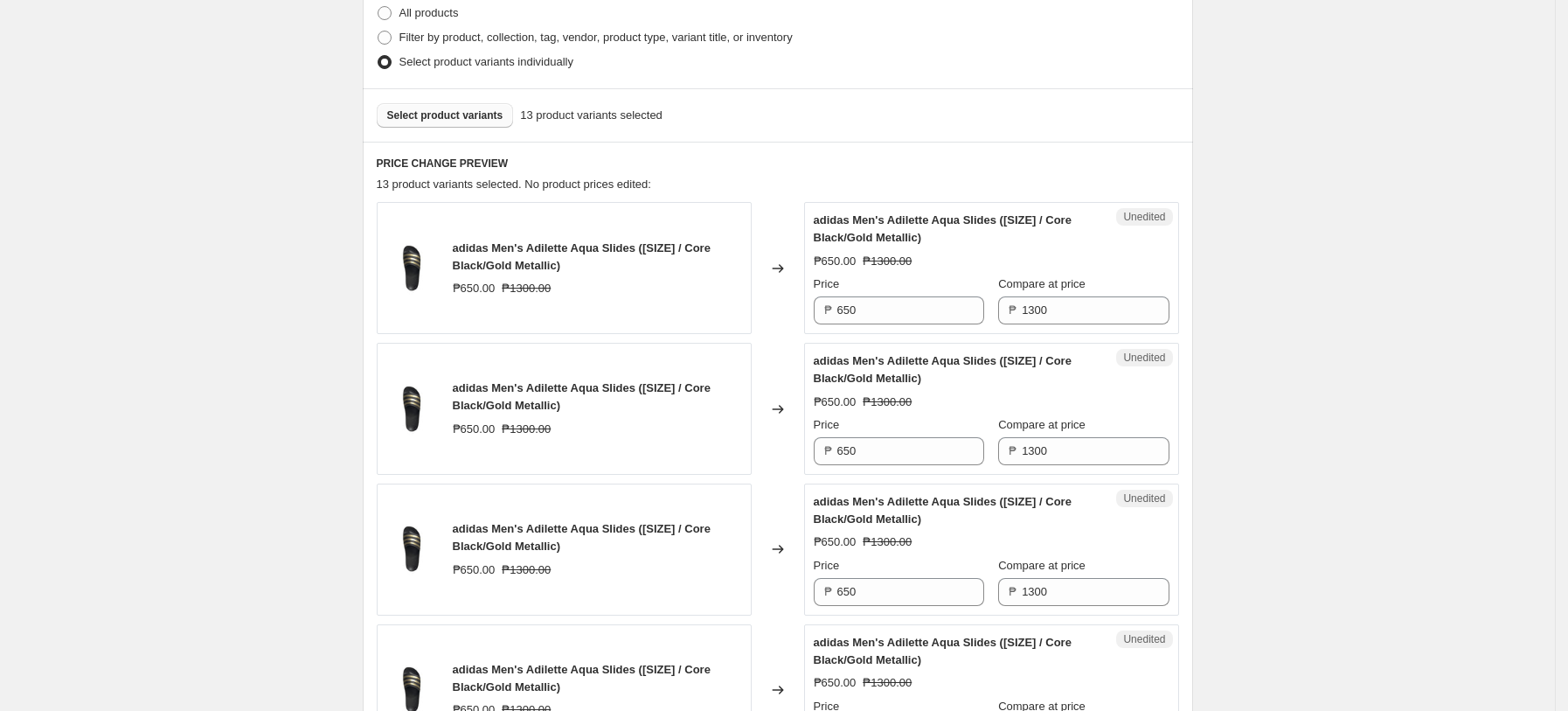 click on "Select product variants" at bounding box center [445, 115] 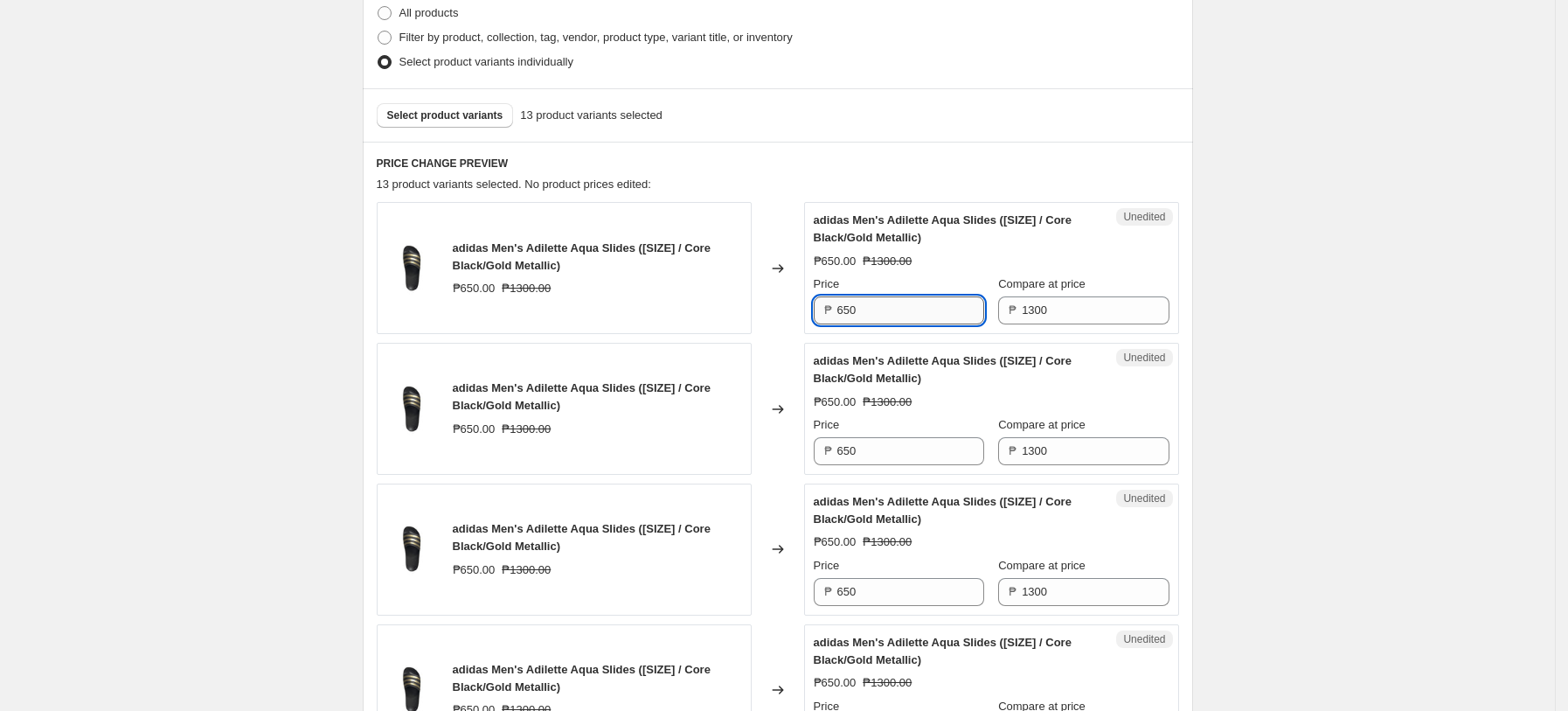 click on "650" at bounding box center [911, 310] 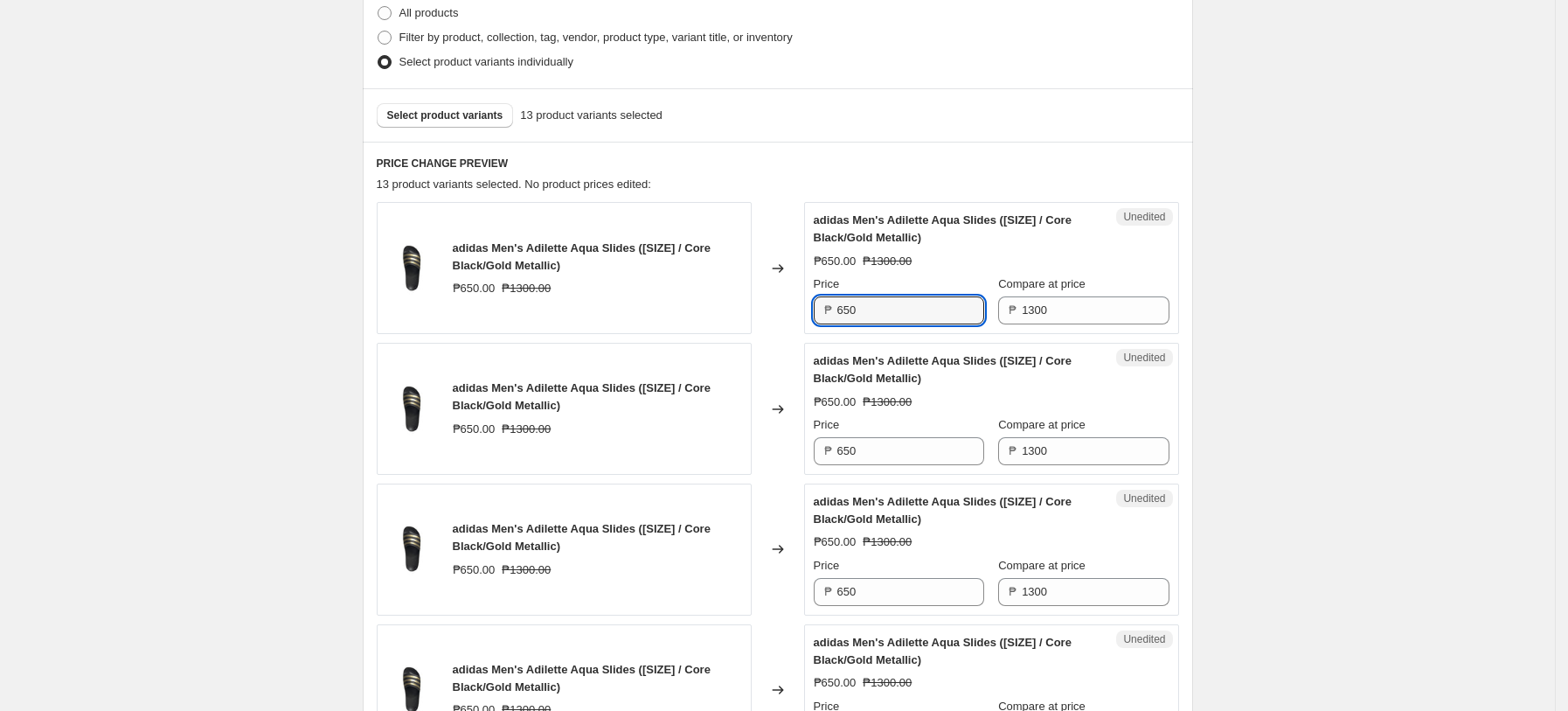 paste on "117" 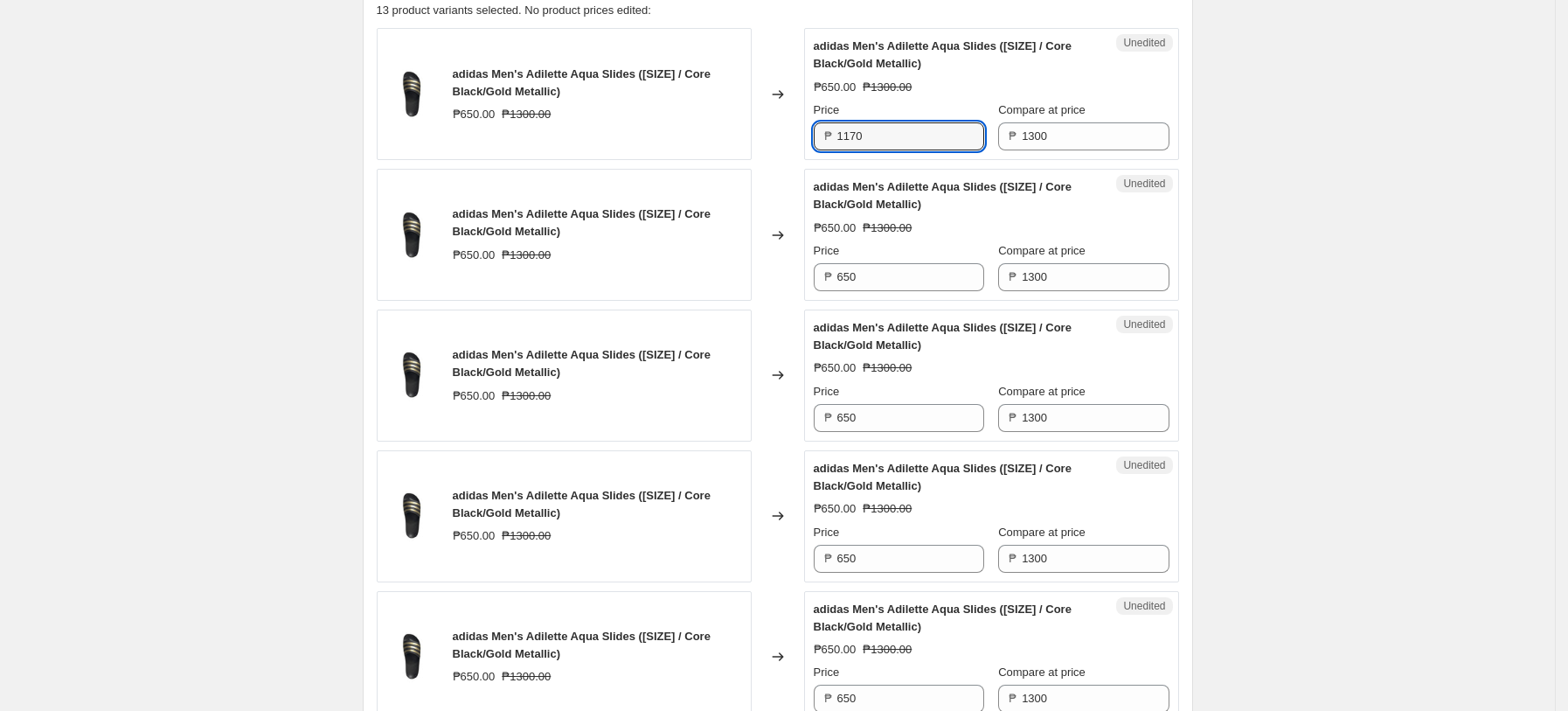 scroll, scrollTop: 673, scrollLeft: 0, axis: vertical 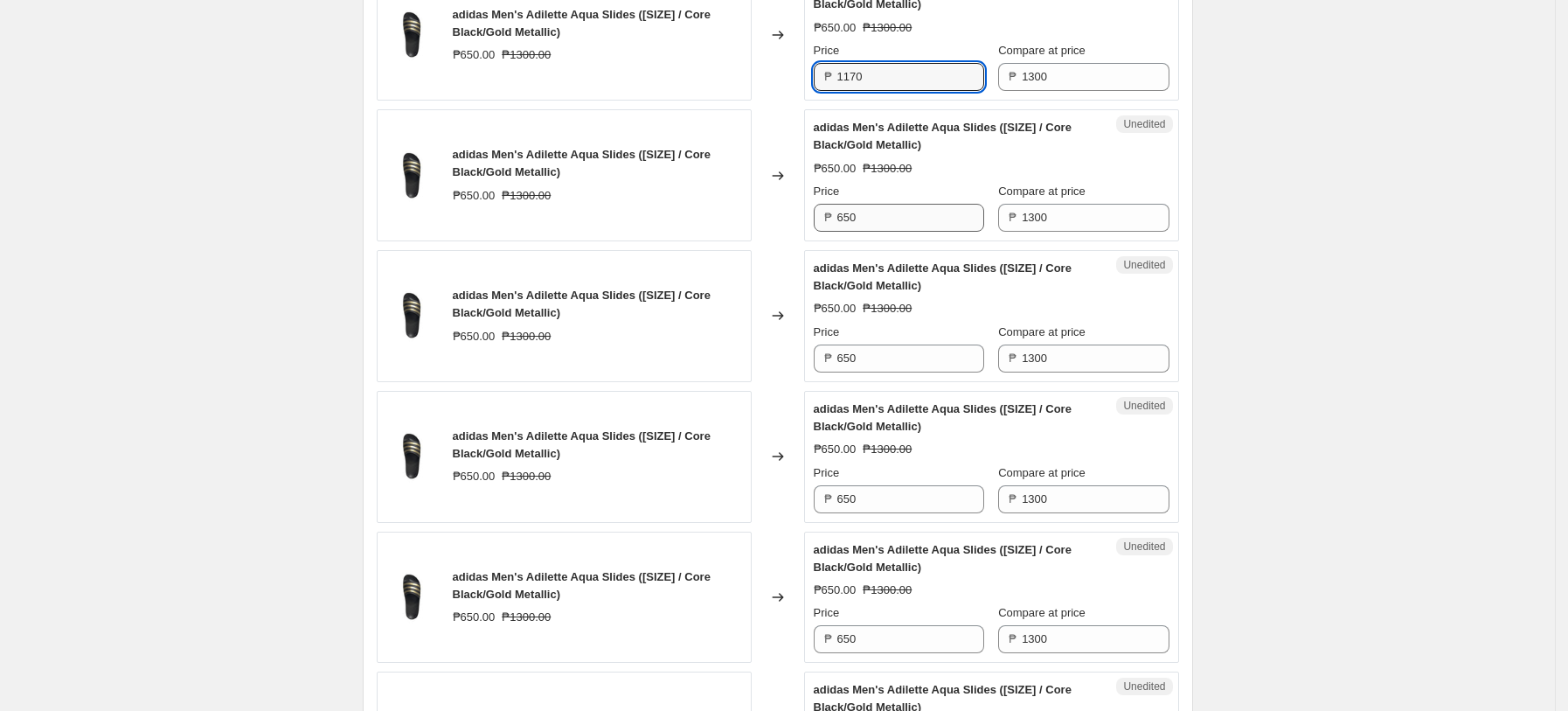 type on "1170" 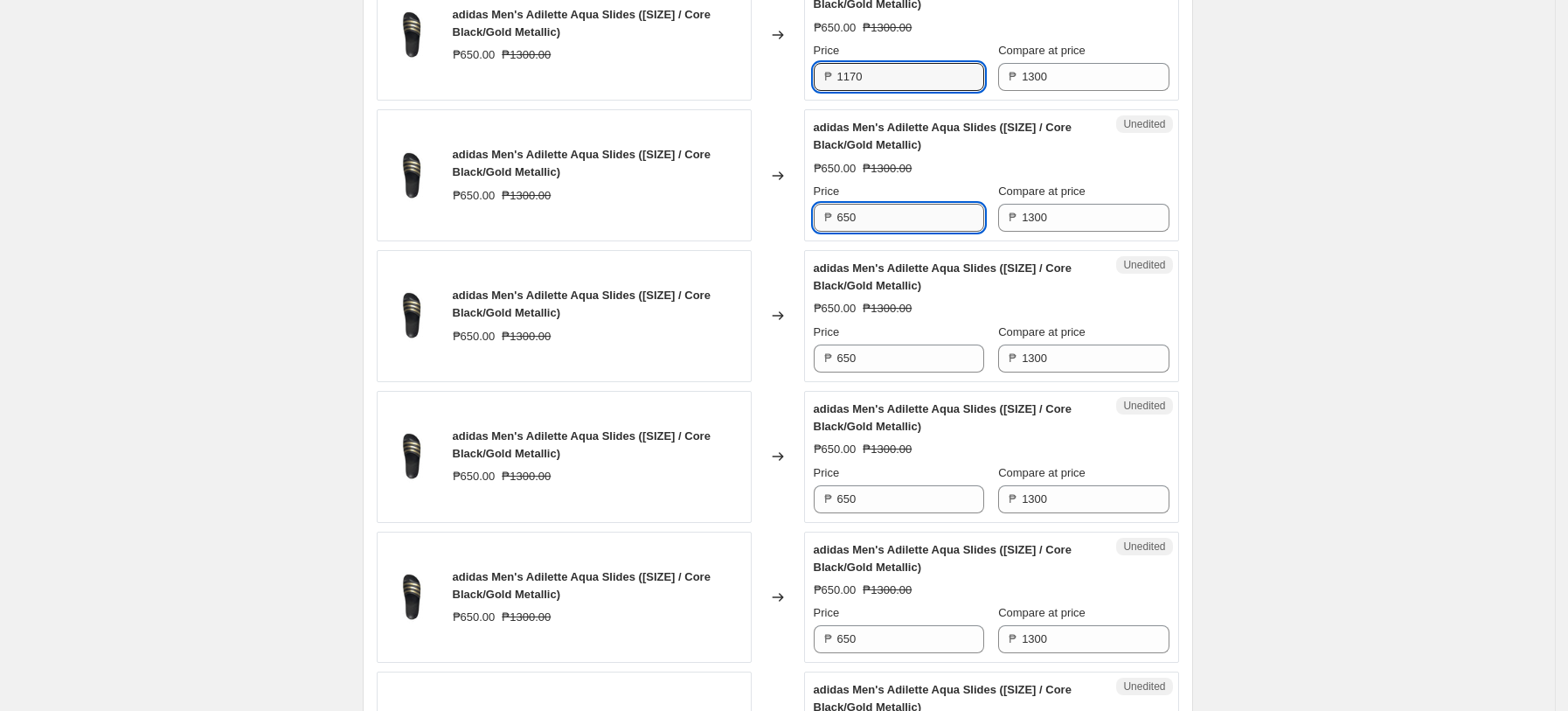 click on "650" at bounding box center (911, 218) 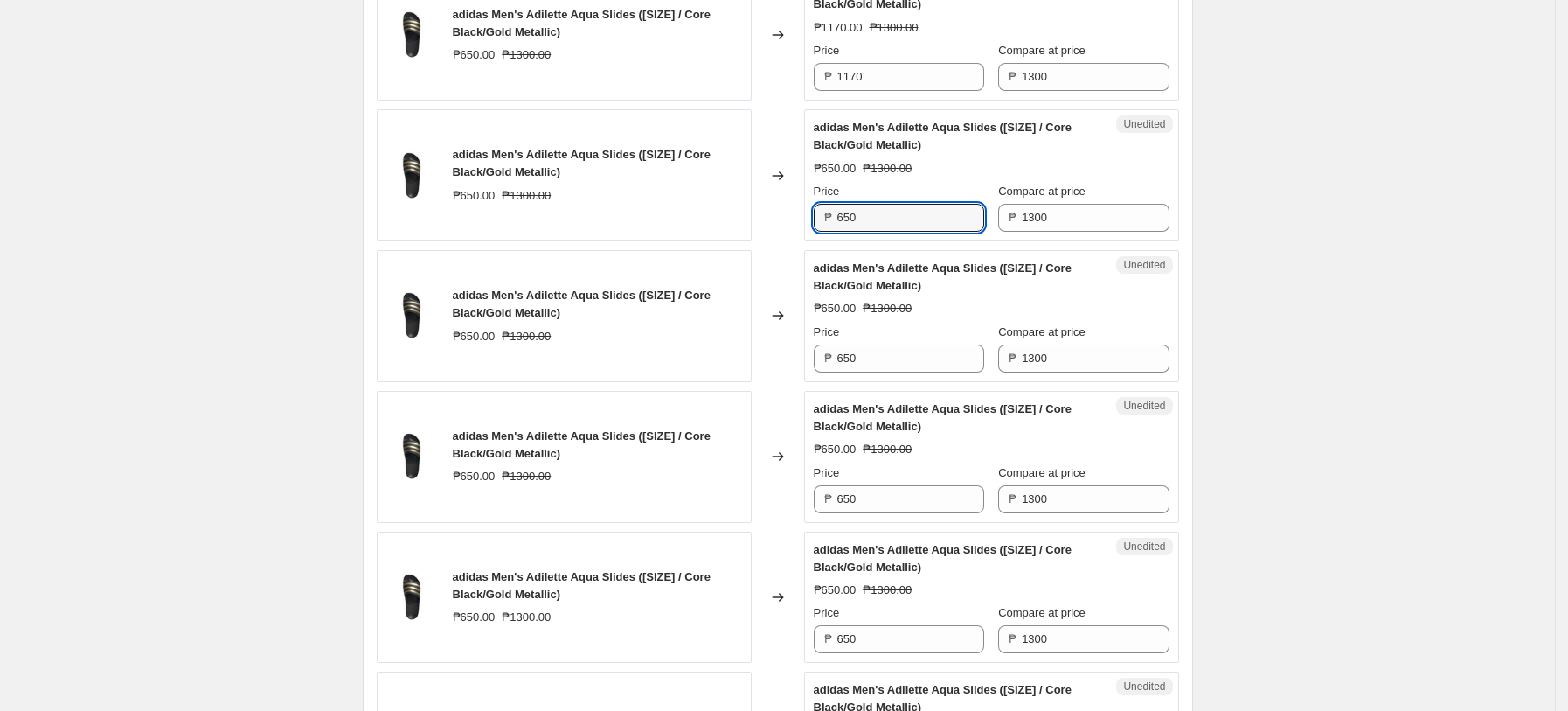 paste on "117" 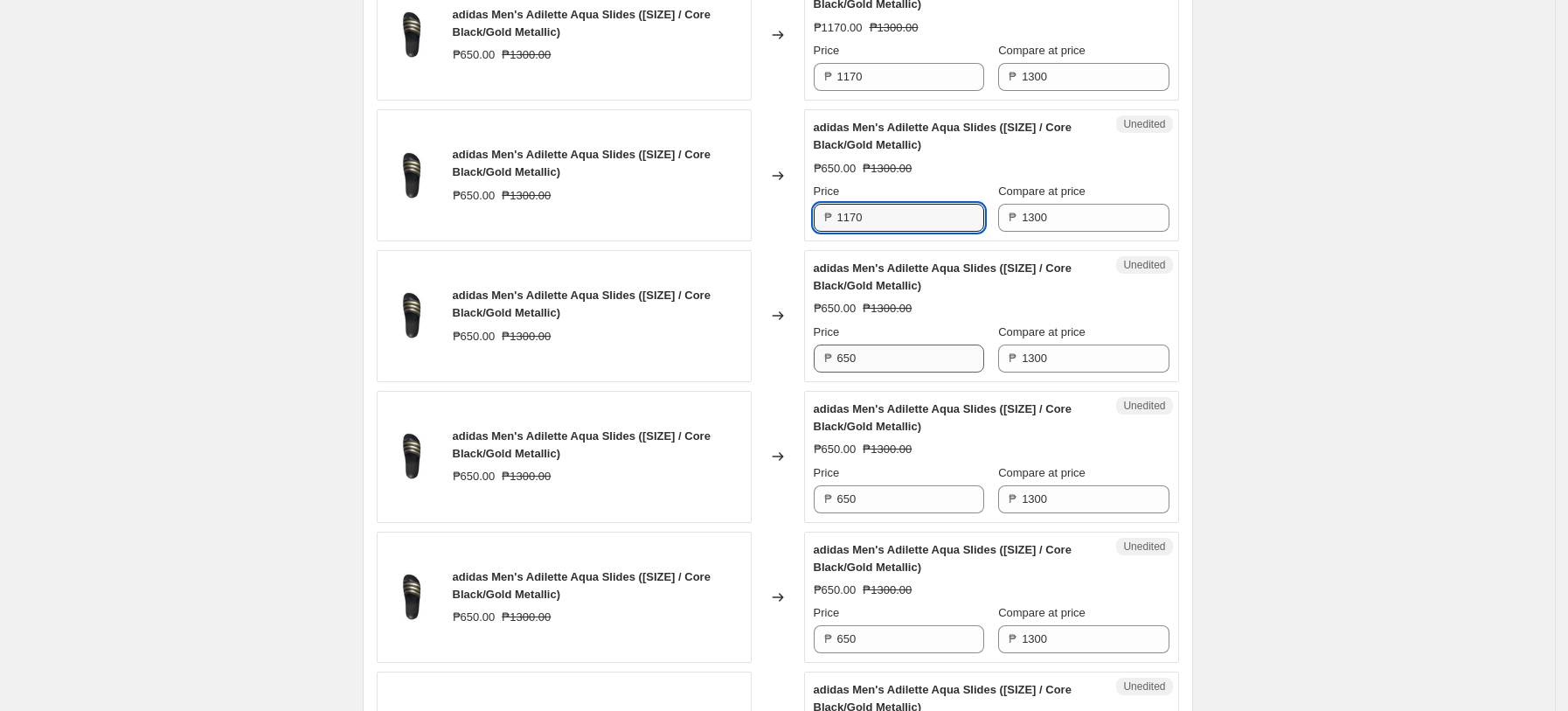 type on "1170" 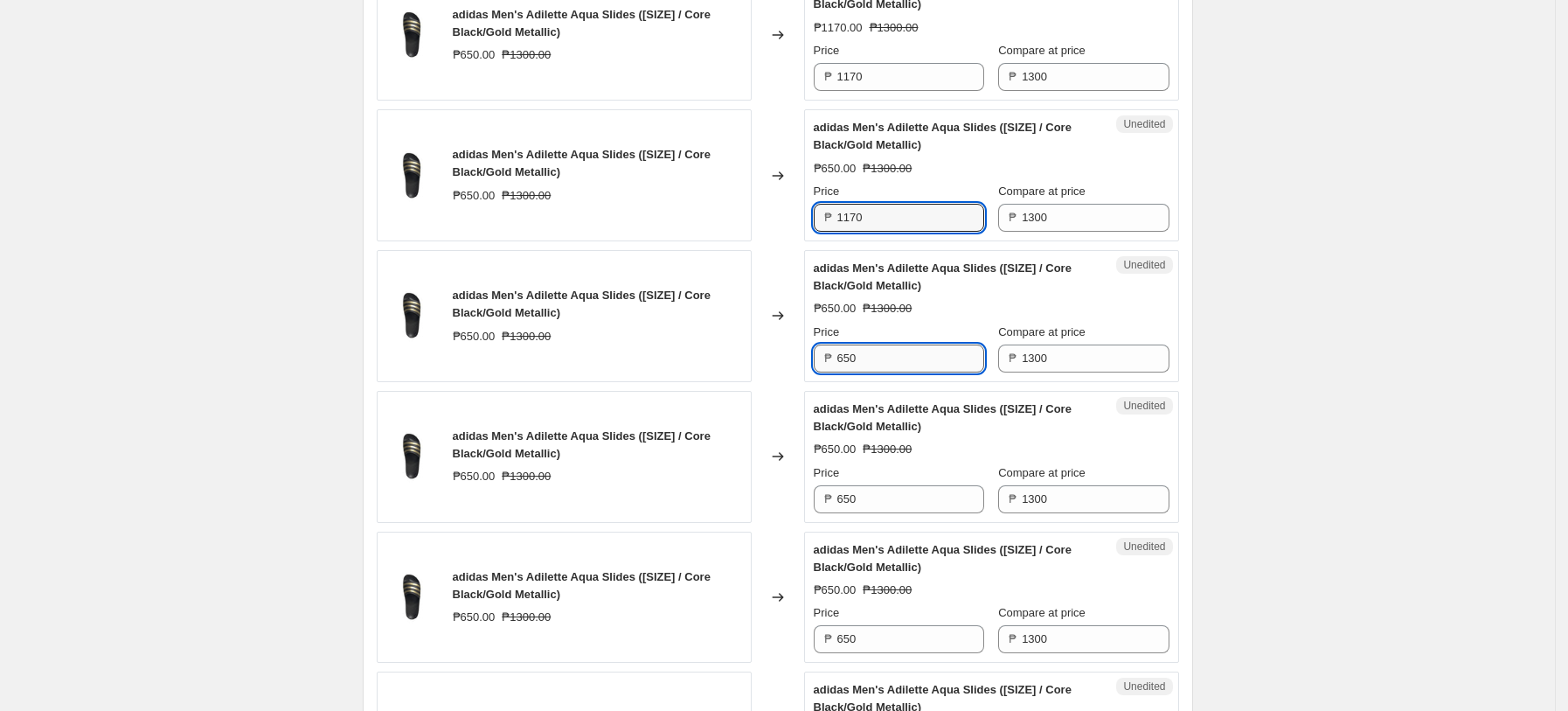 click on "650" at bounding box center [911, 359] 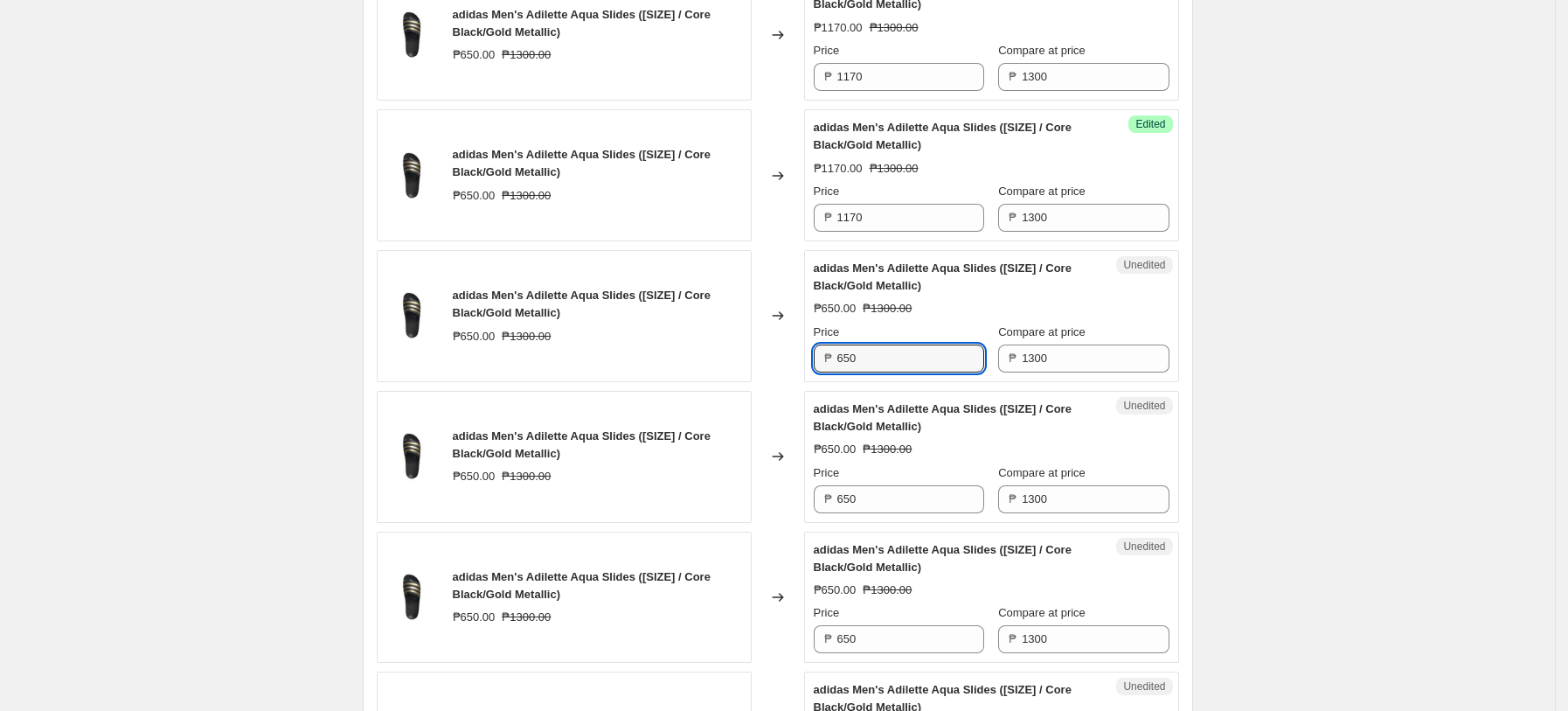 paste on "117" 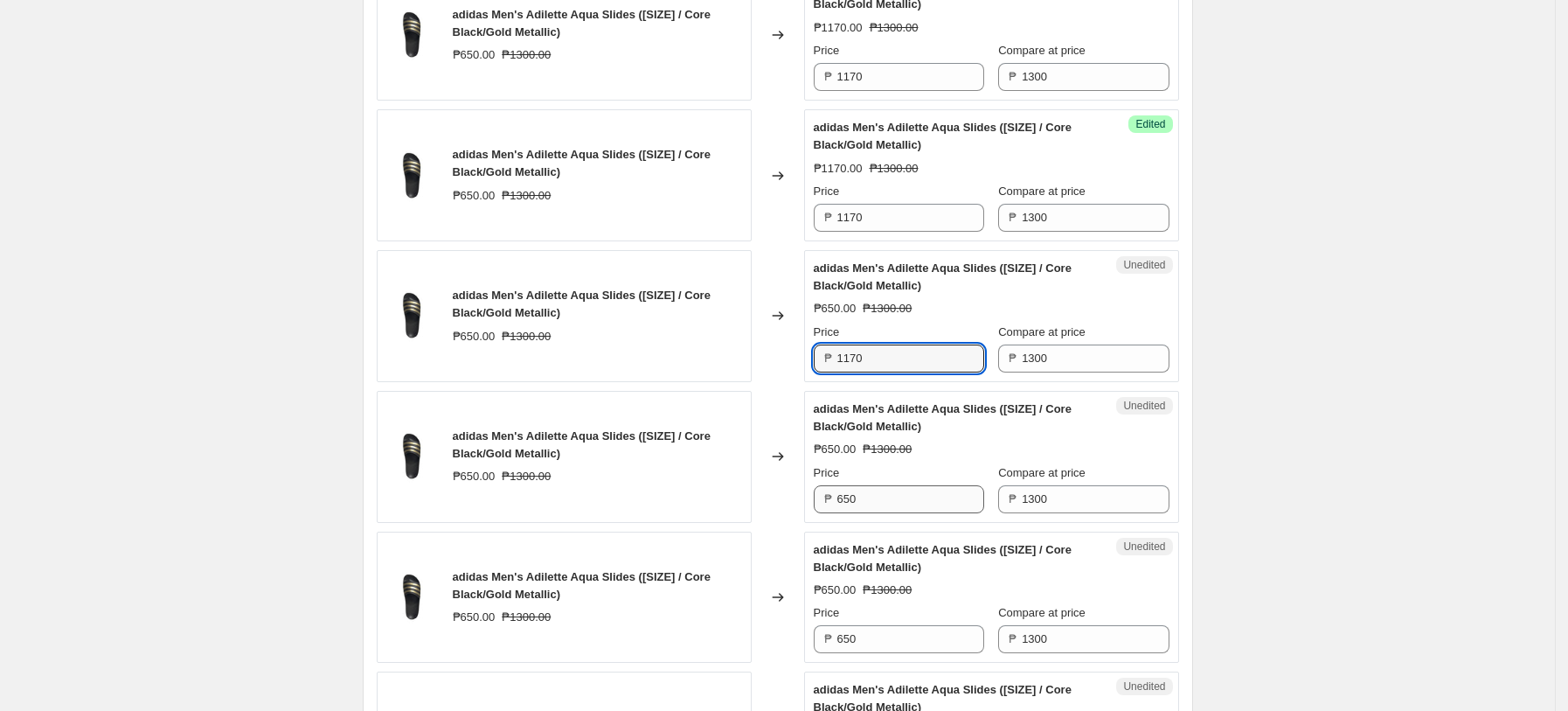 type on "1170" 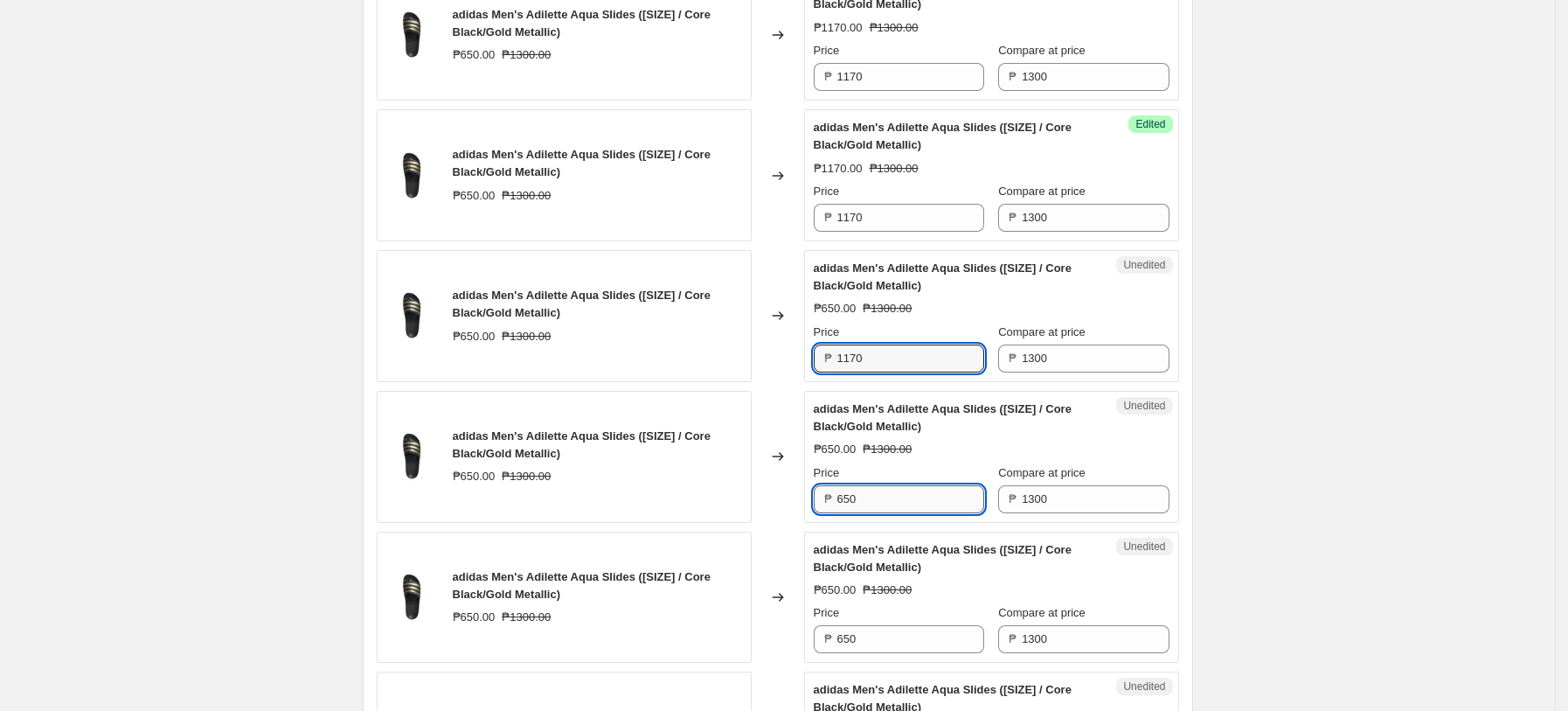 click on "650" at bounding box center (911, 499) 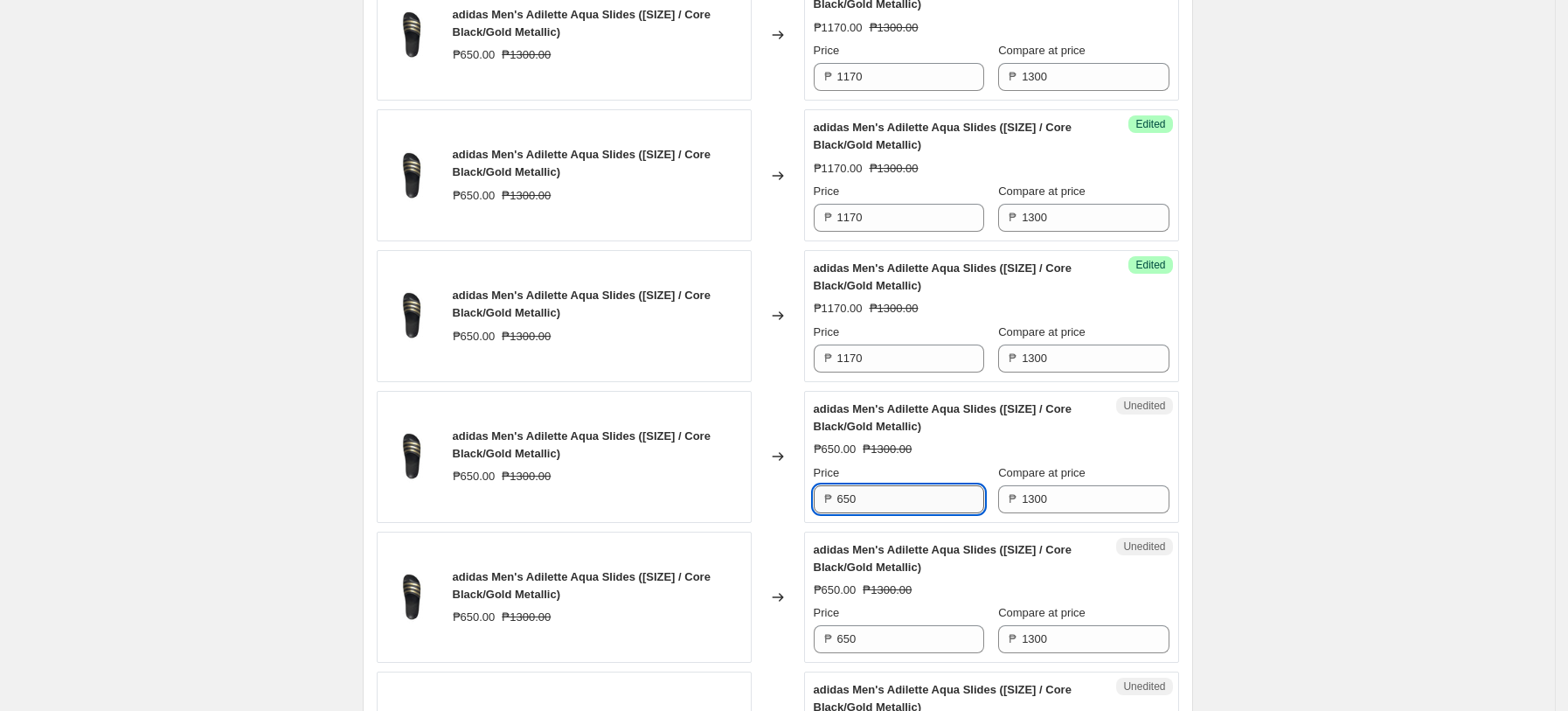 paste on "1170" 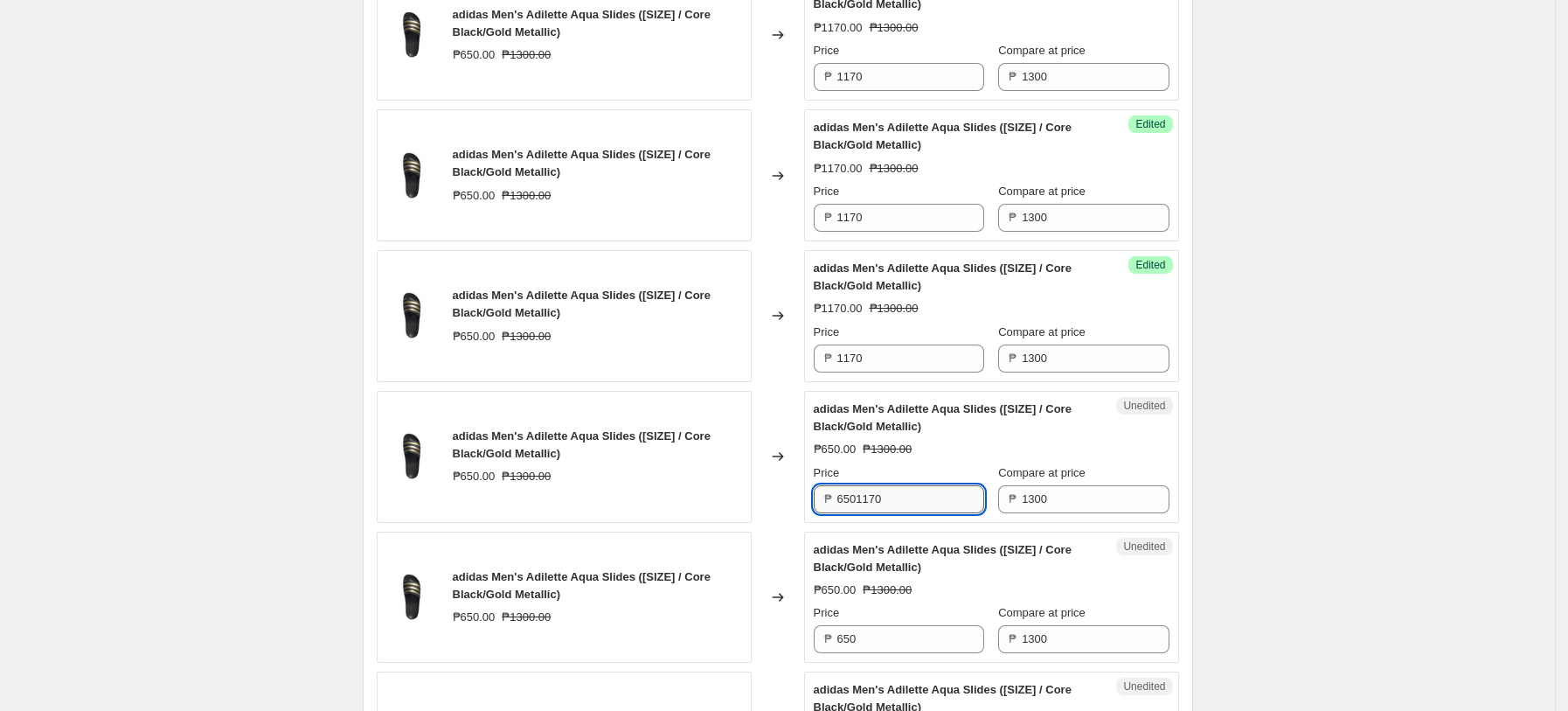 paste 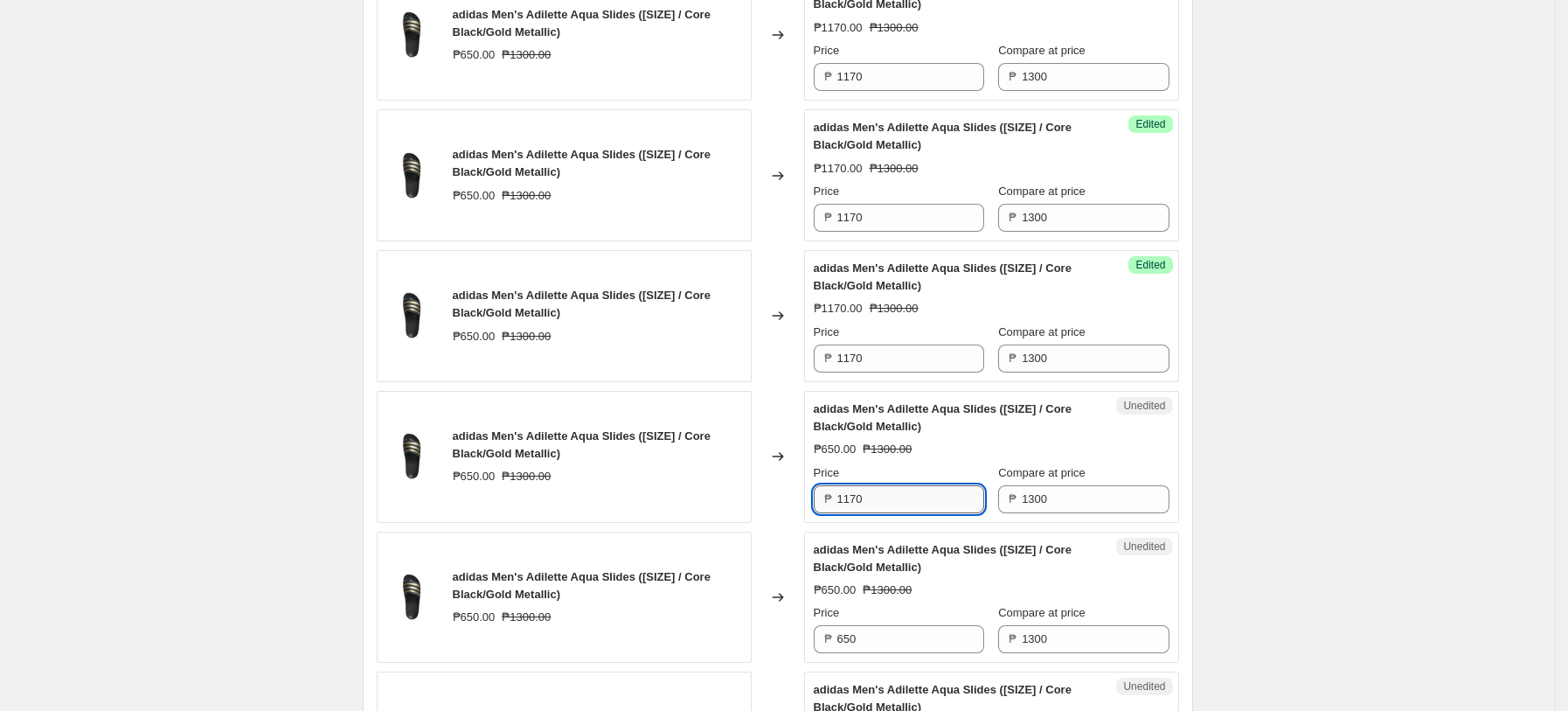 type on "1170" 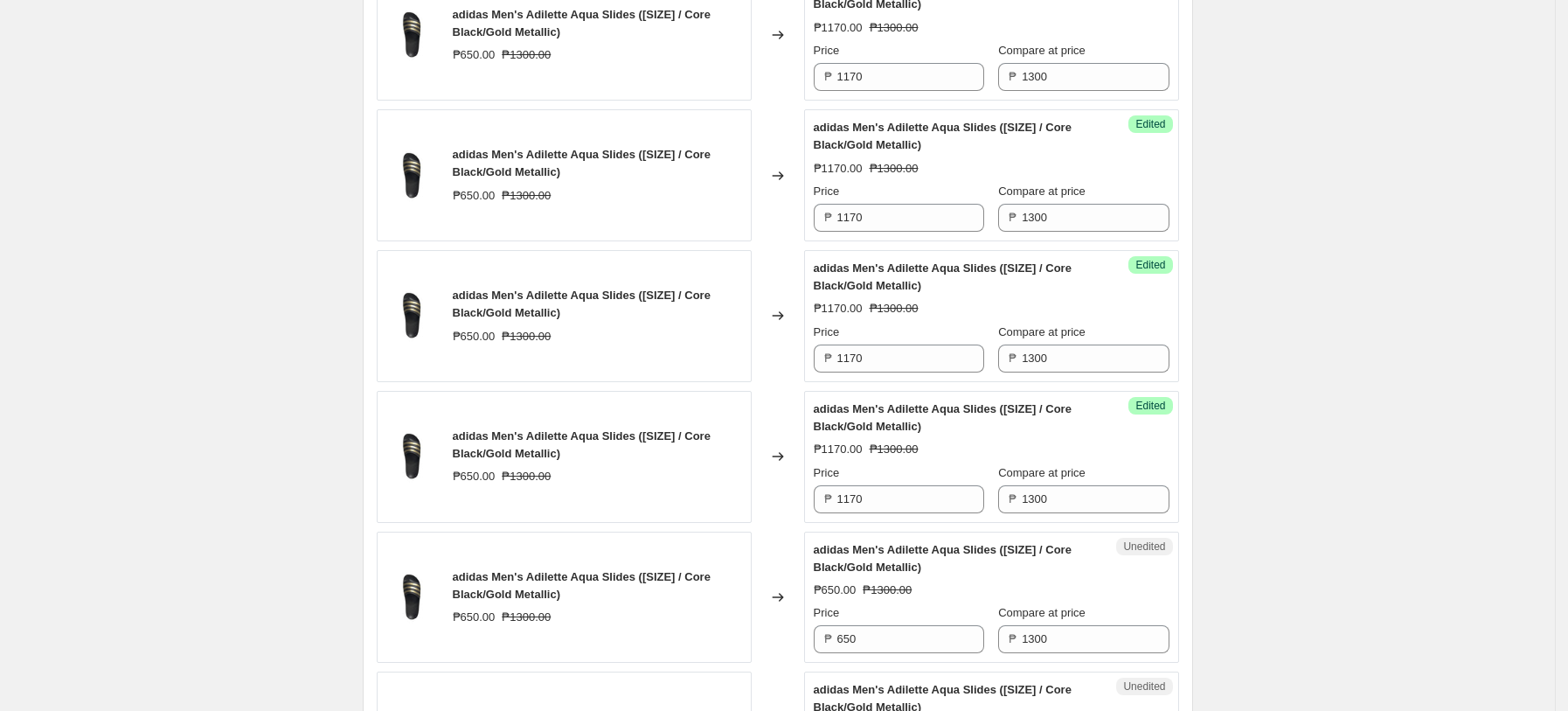 click on "Create new price change job. This page is ready Create new price change job Draft Step 1. Optionally give your price change job a title (eg "March 30% off sale on boots") adidas Price Change [MONTH] [DAY], [YEAR] This title is just for internal use, customers won't see it Step 2. Select how the prices should change Use bulk price change rules Set product prices individually Use CSV upload Select tags to add while price change is active Select tags to remove while price change is active Step 3. Select which products should change in price Select all products, use filters, or select products variants individually All products Filter by product, collection, tag, vendor, product type, variant title, or inventory Select product variants individually Select product variants [NUMBER]   product variants selected PRICE CHANGE PREVIEW [NUMBER] product prices edited: adidas Men's Adilette Aqua Slides ([SIZE] / Core Black/Gold Metallic) [PRICE] [PRICE] Changed to Success Edited [PRICE] [PRICE] Price [PRICE]" at bounding box center [777, 719] 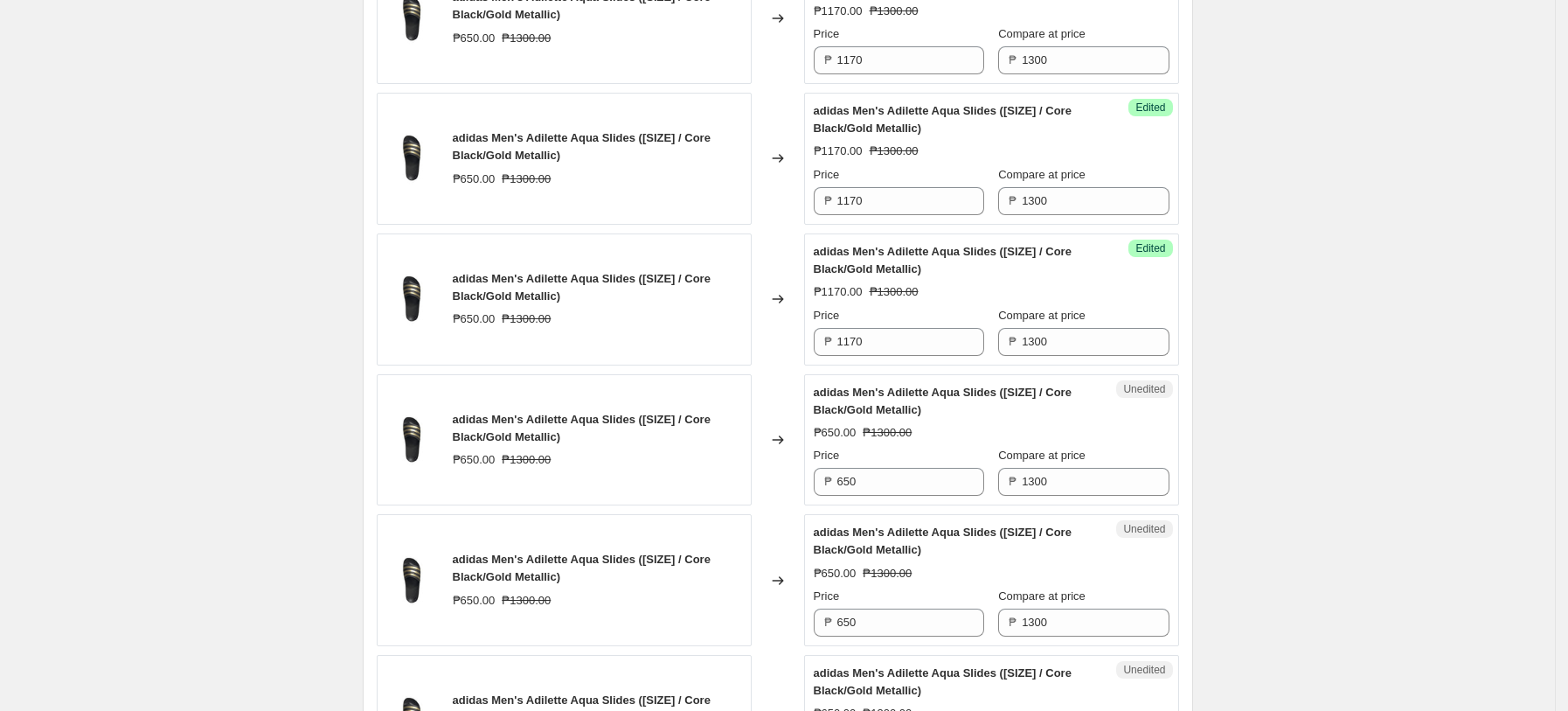 scroll, scrollTop: 1023, scrollLeft: 0, axis: vertical 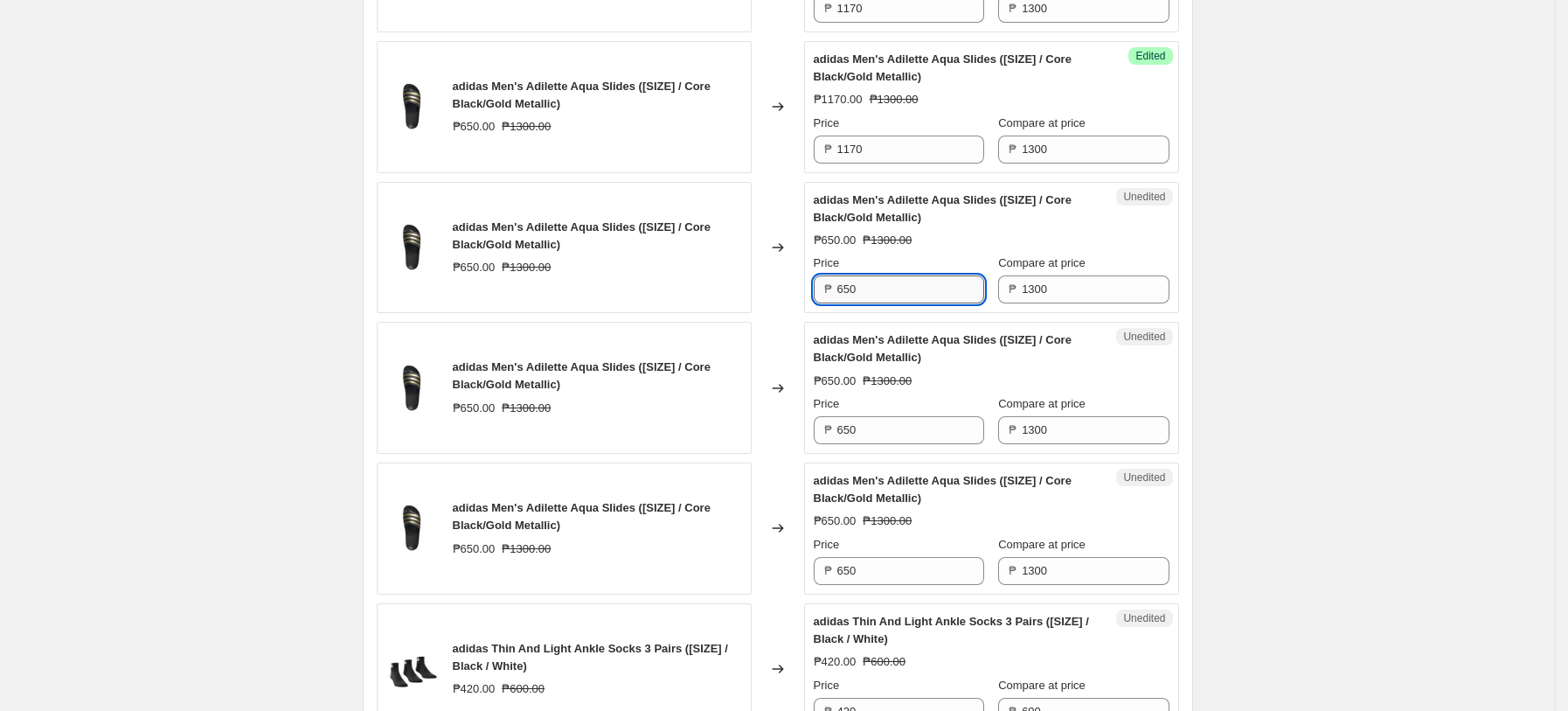 click on "650" at bounding box center (911, 289) 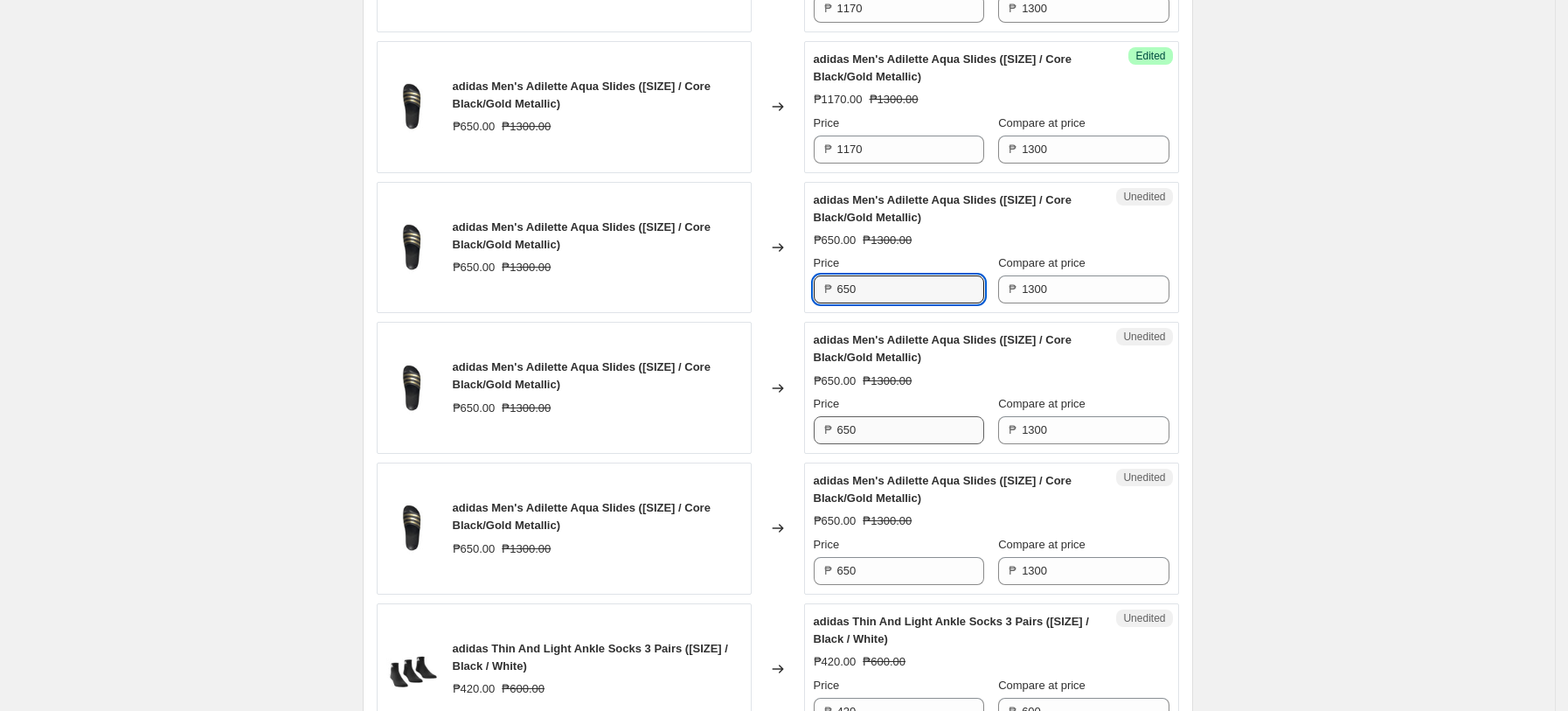 paste on "117" 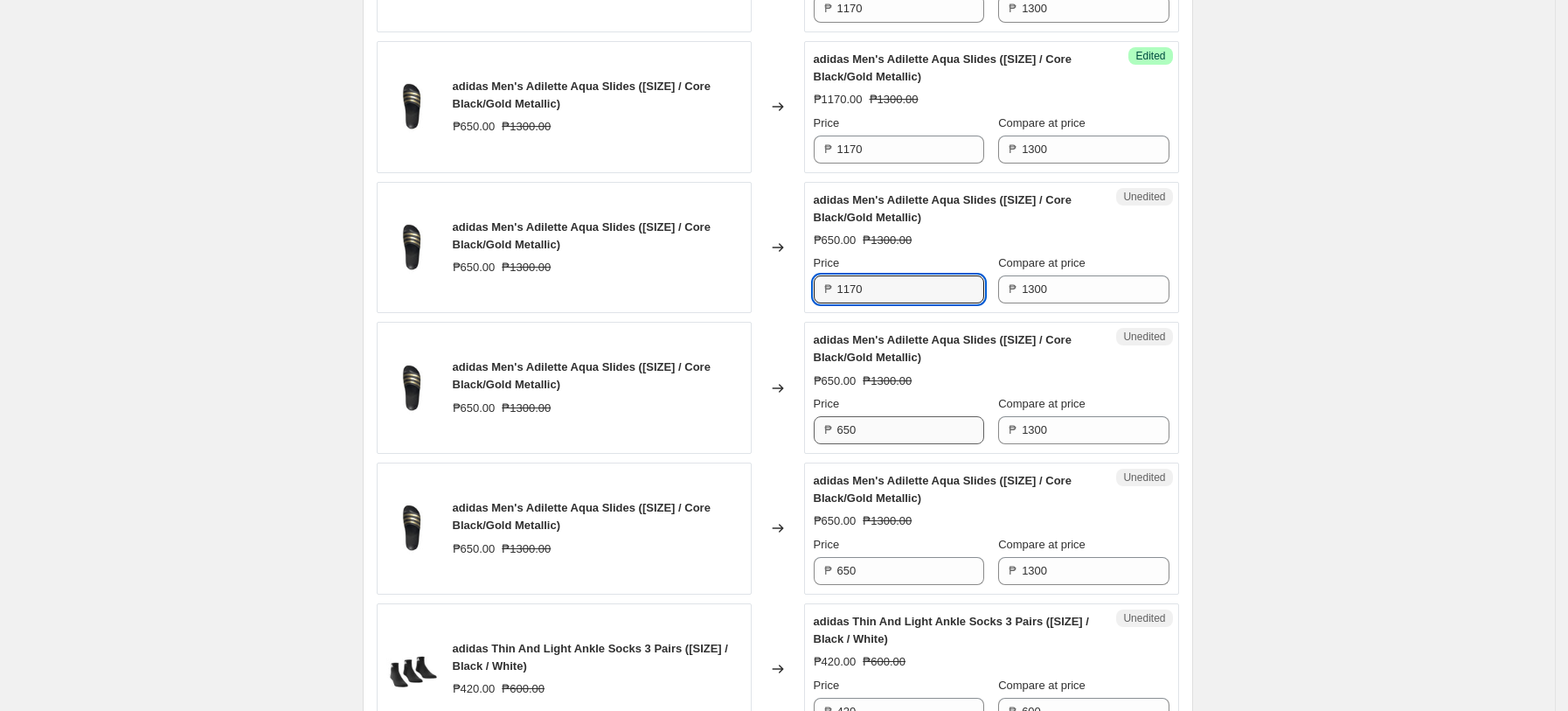 type on "1170" 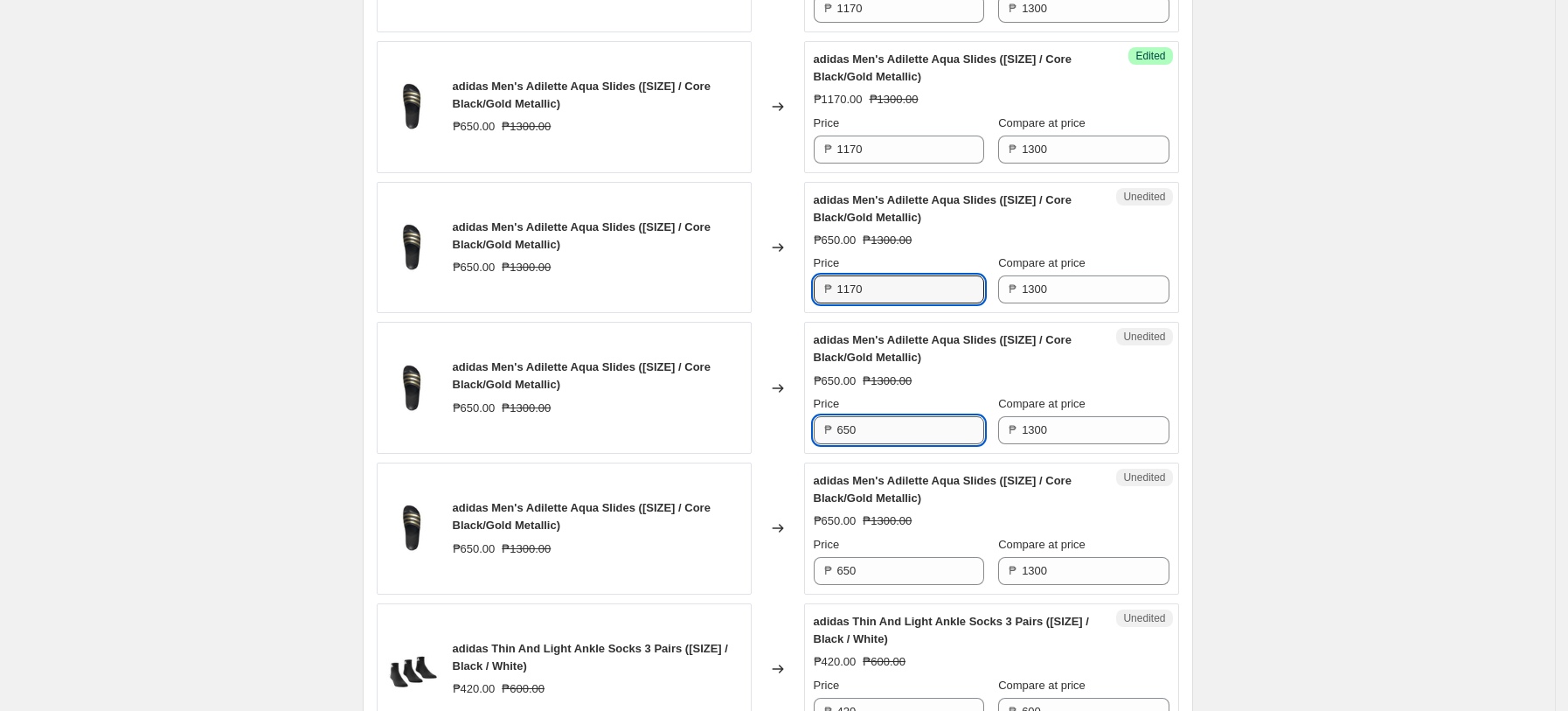 click on "650" at bounding box center (911, 430) 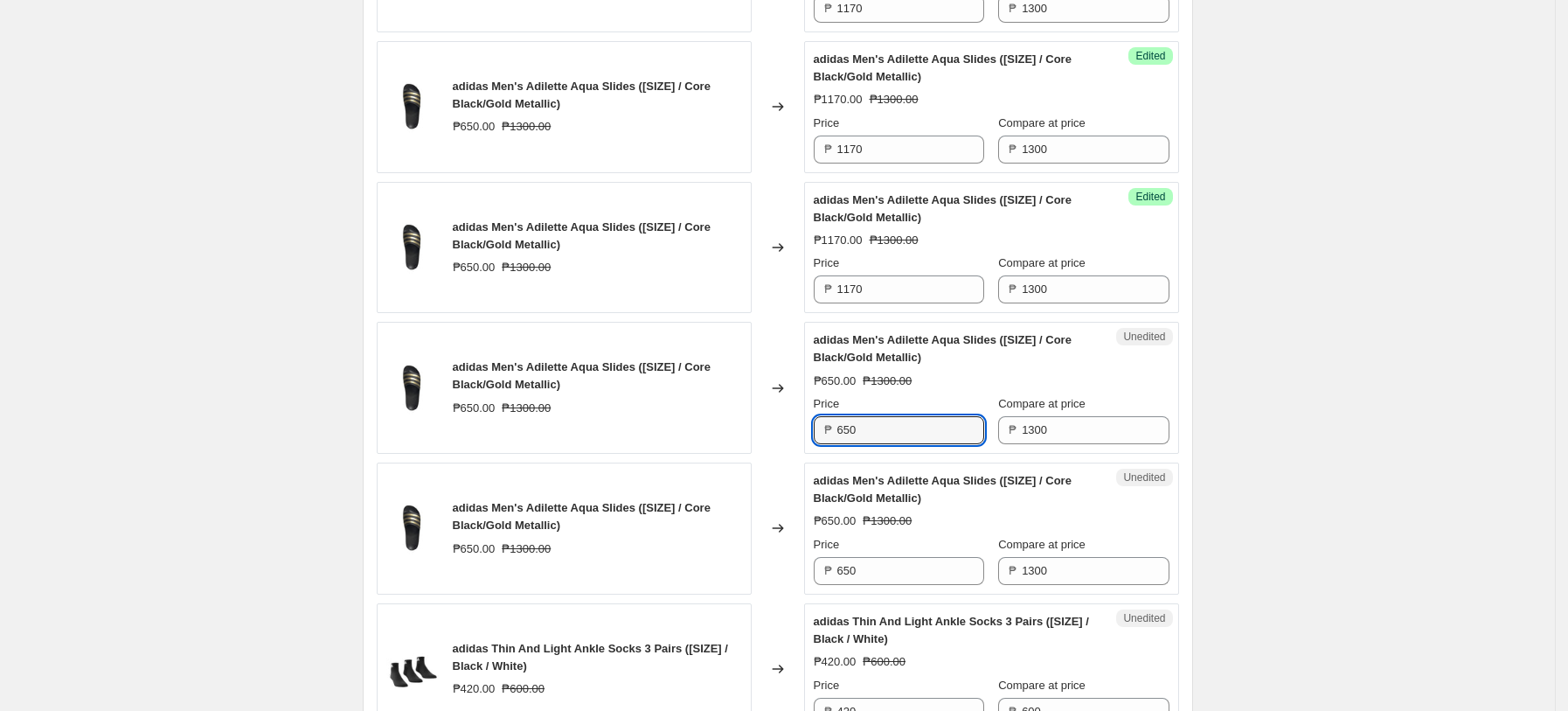 paste on "117" 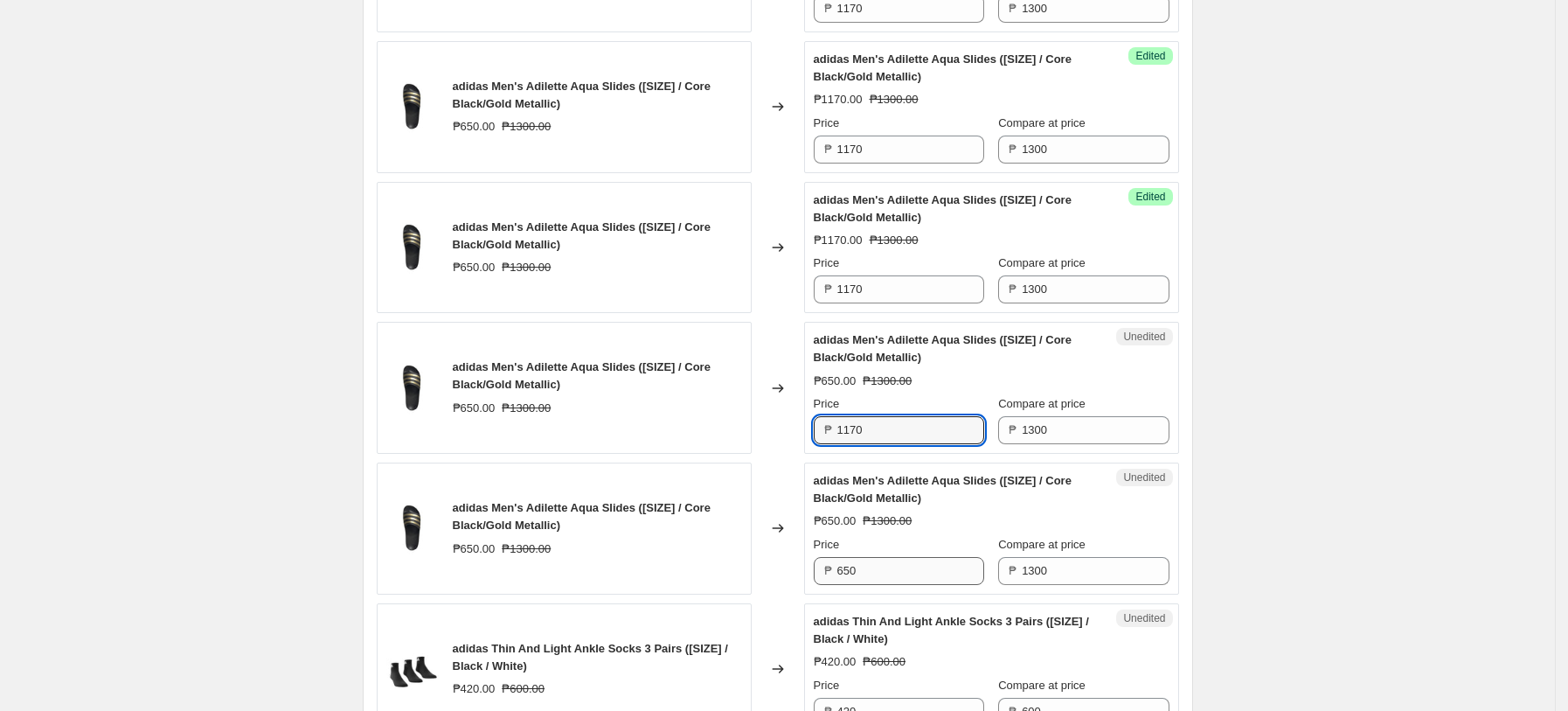 type on "1170" 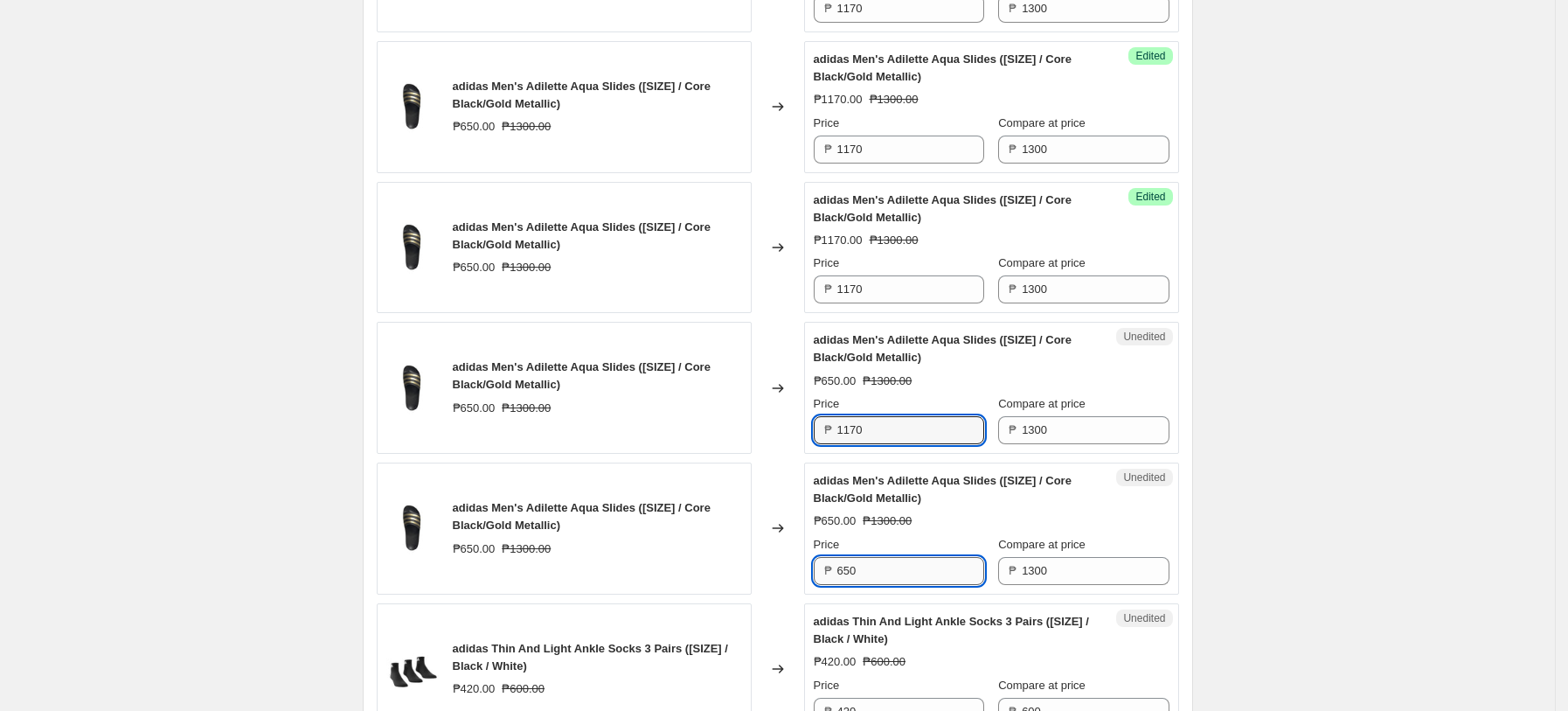 click on "650" at bounding box center [911, 571] 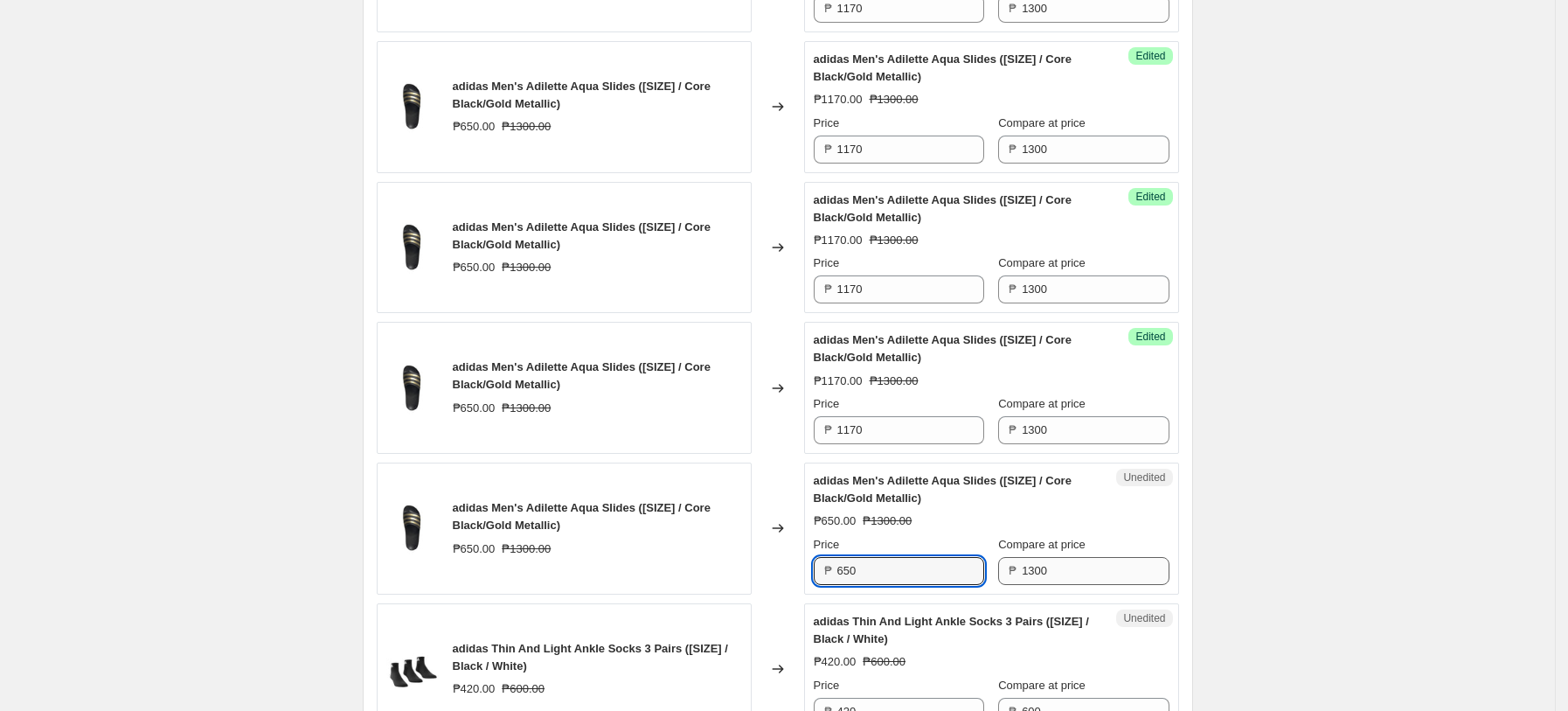 paste on "117" 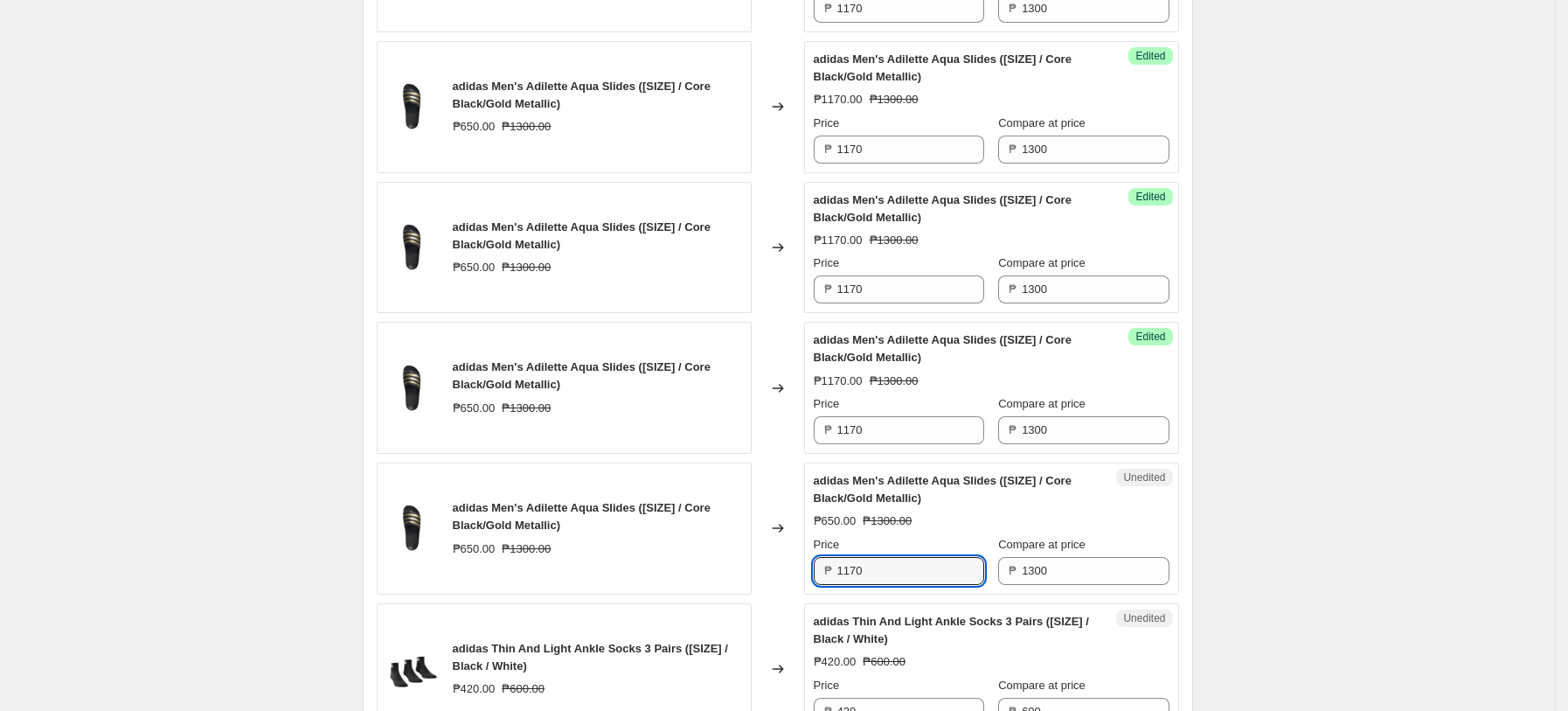 type on "1170" 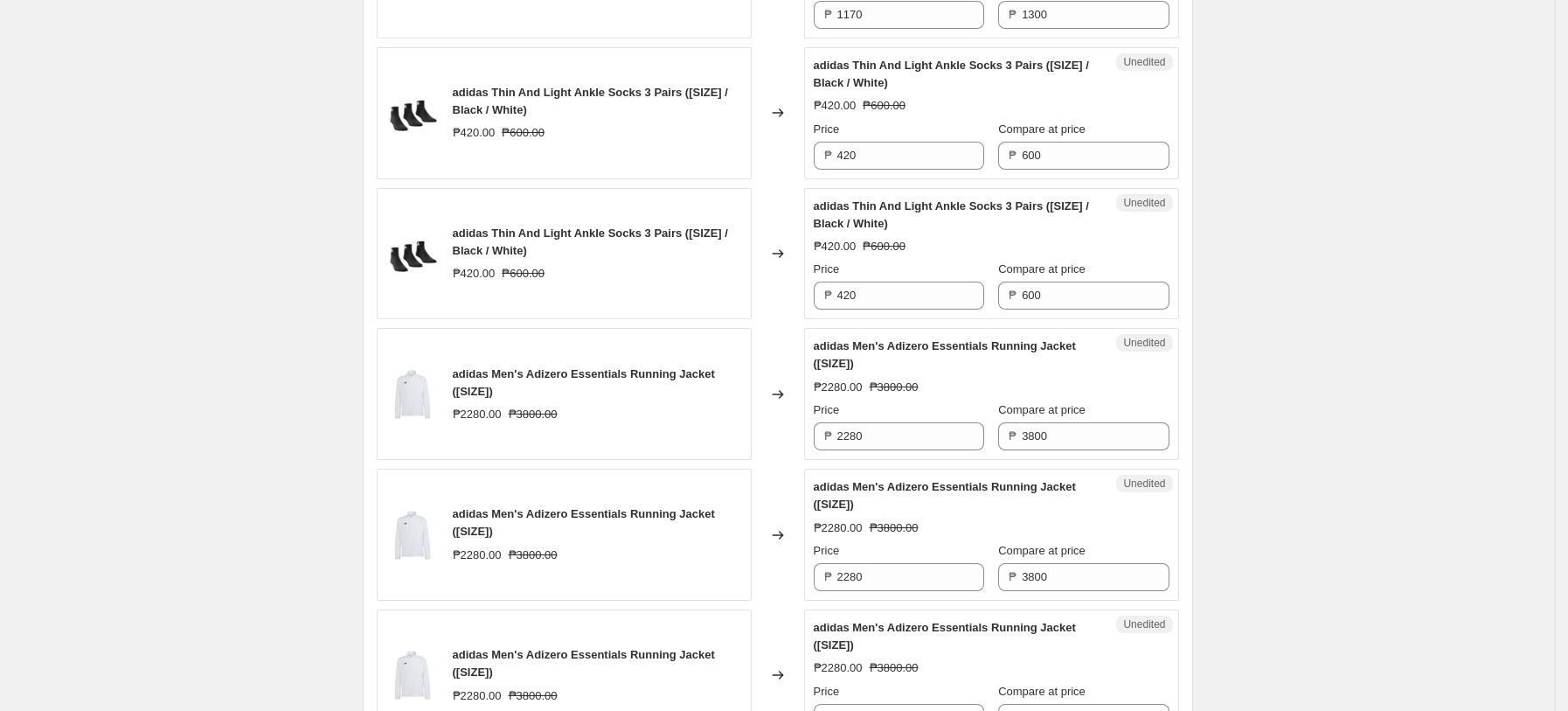 scroll, scrollTop: 1606, scrollLeft: 0, axis: vertical 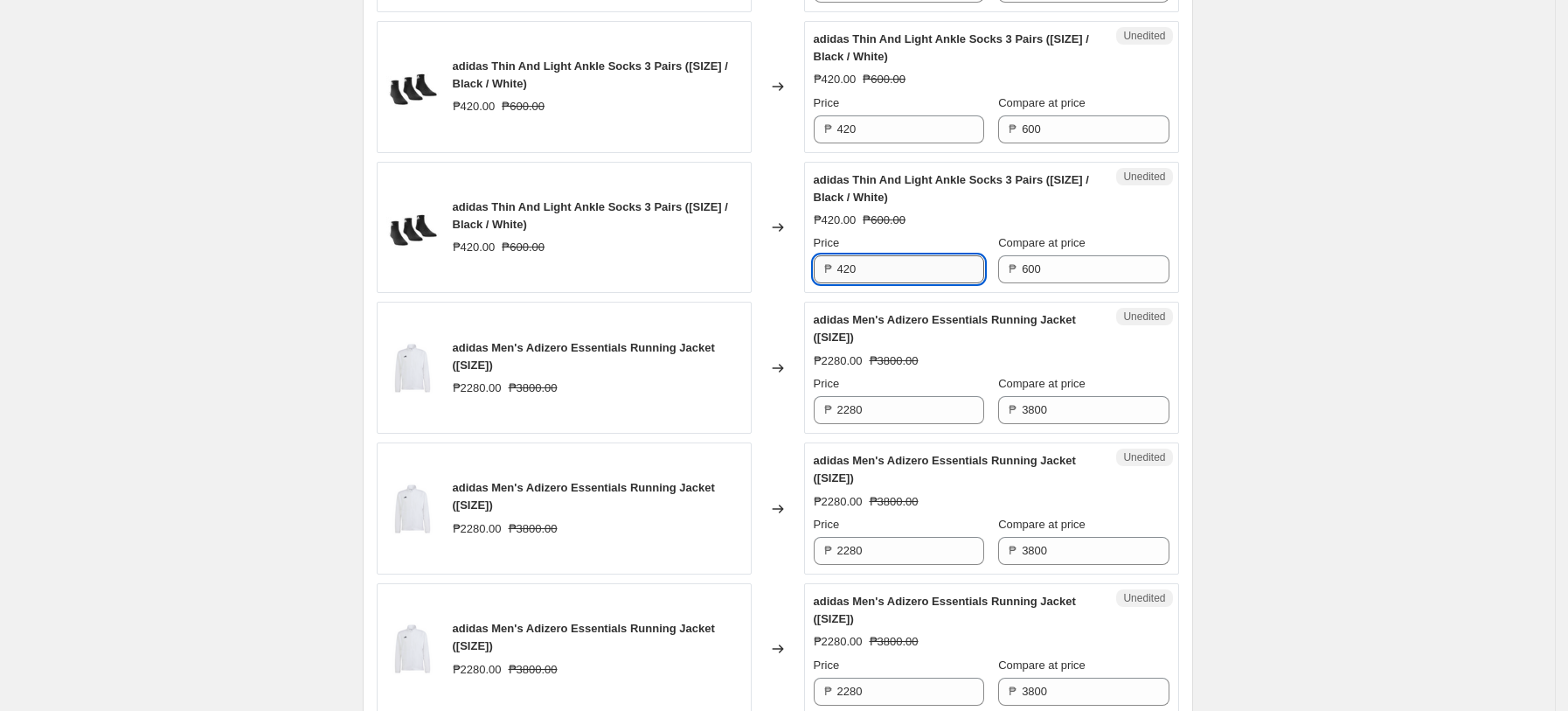 click on "420" at bounding box center [911, 269] 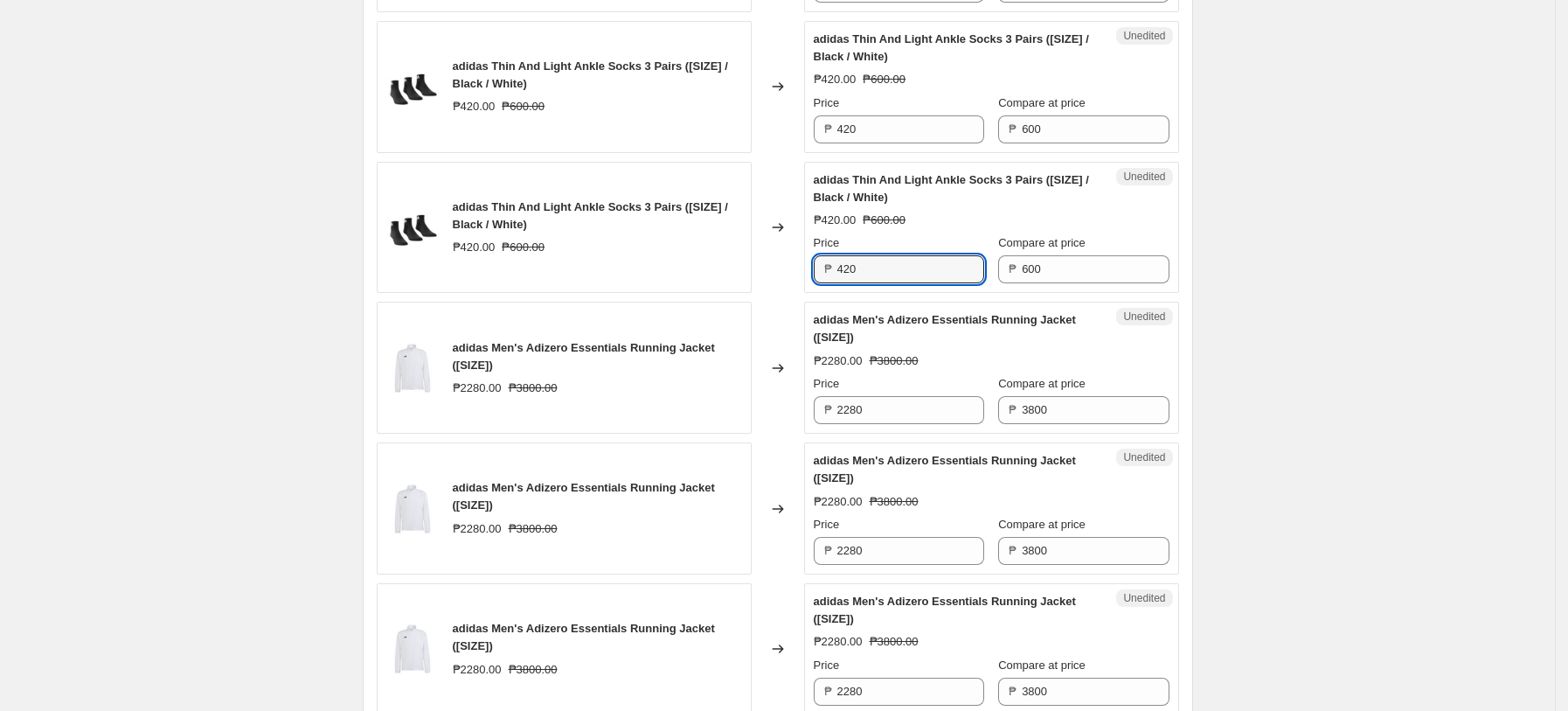 paste on "54" 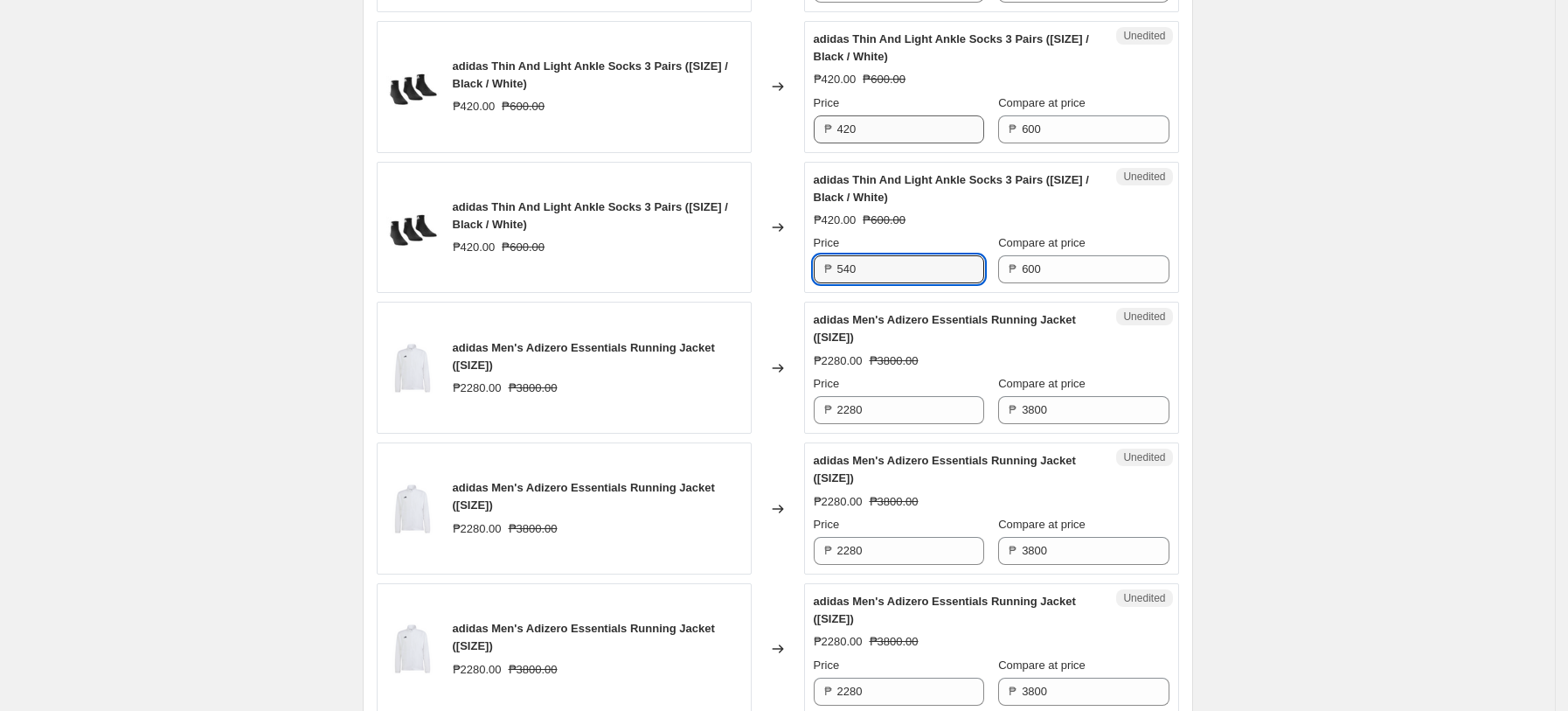 type on "540" 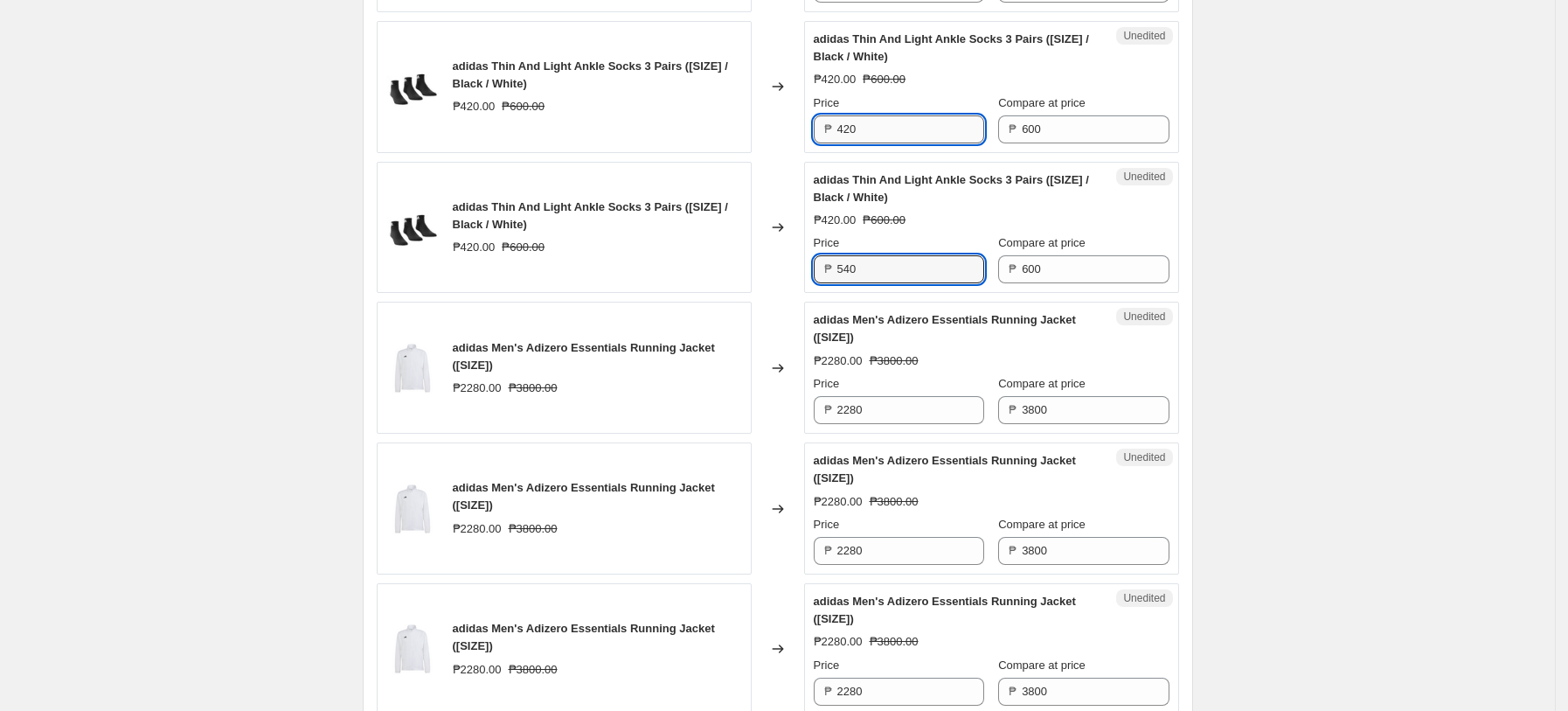 click on "420" at bounding box center (911, 129) 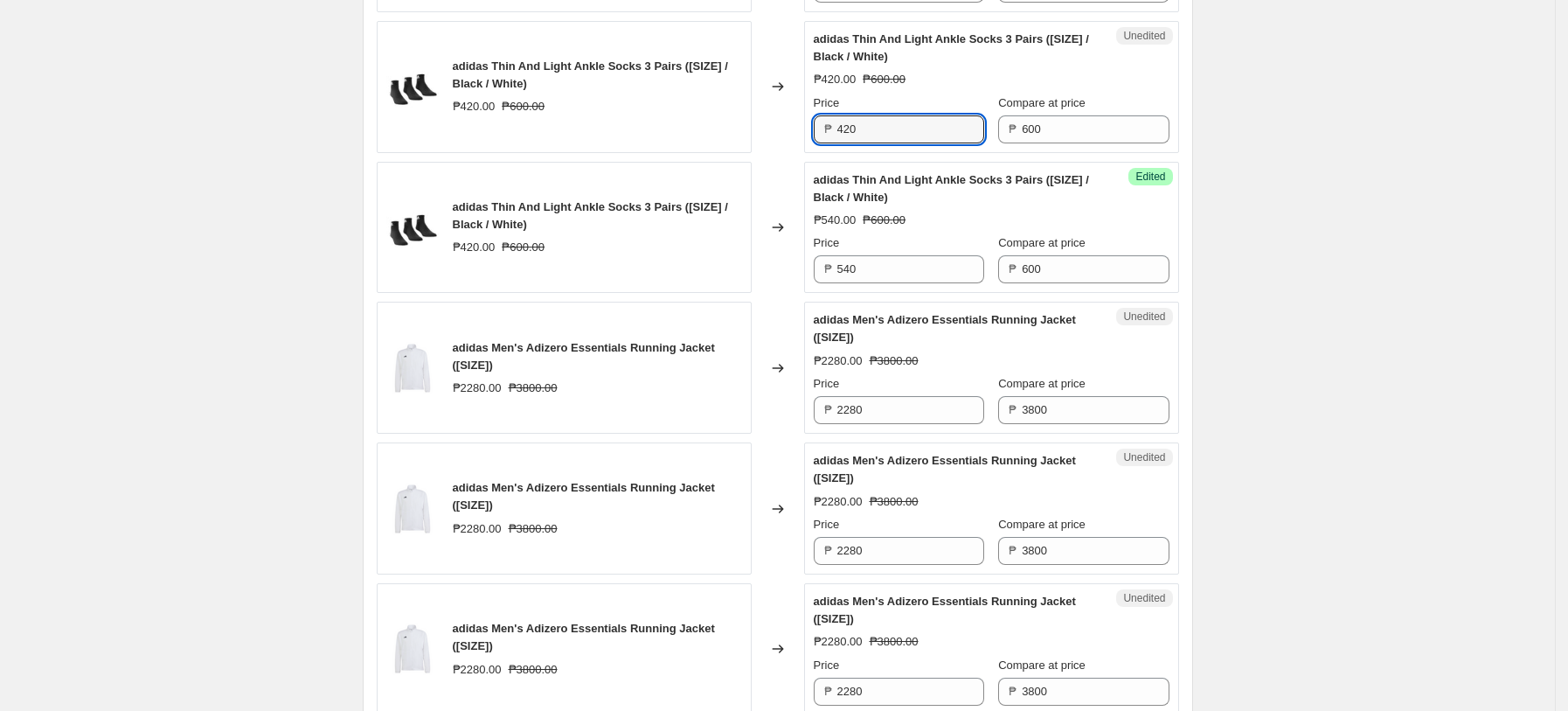 paste on "54" 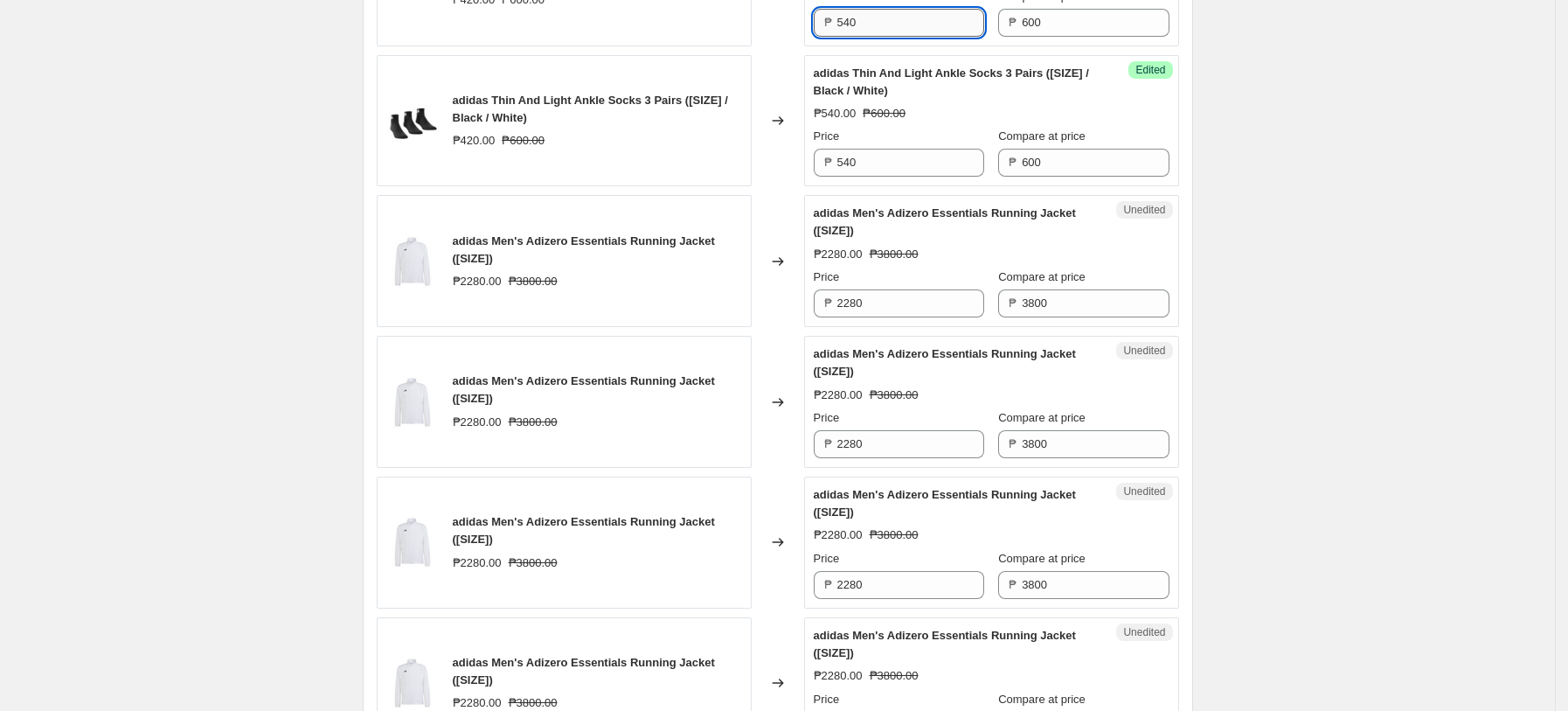 scroll, scrollTop: 1723, scrollLeft: 0, axis: vertical 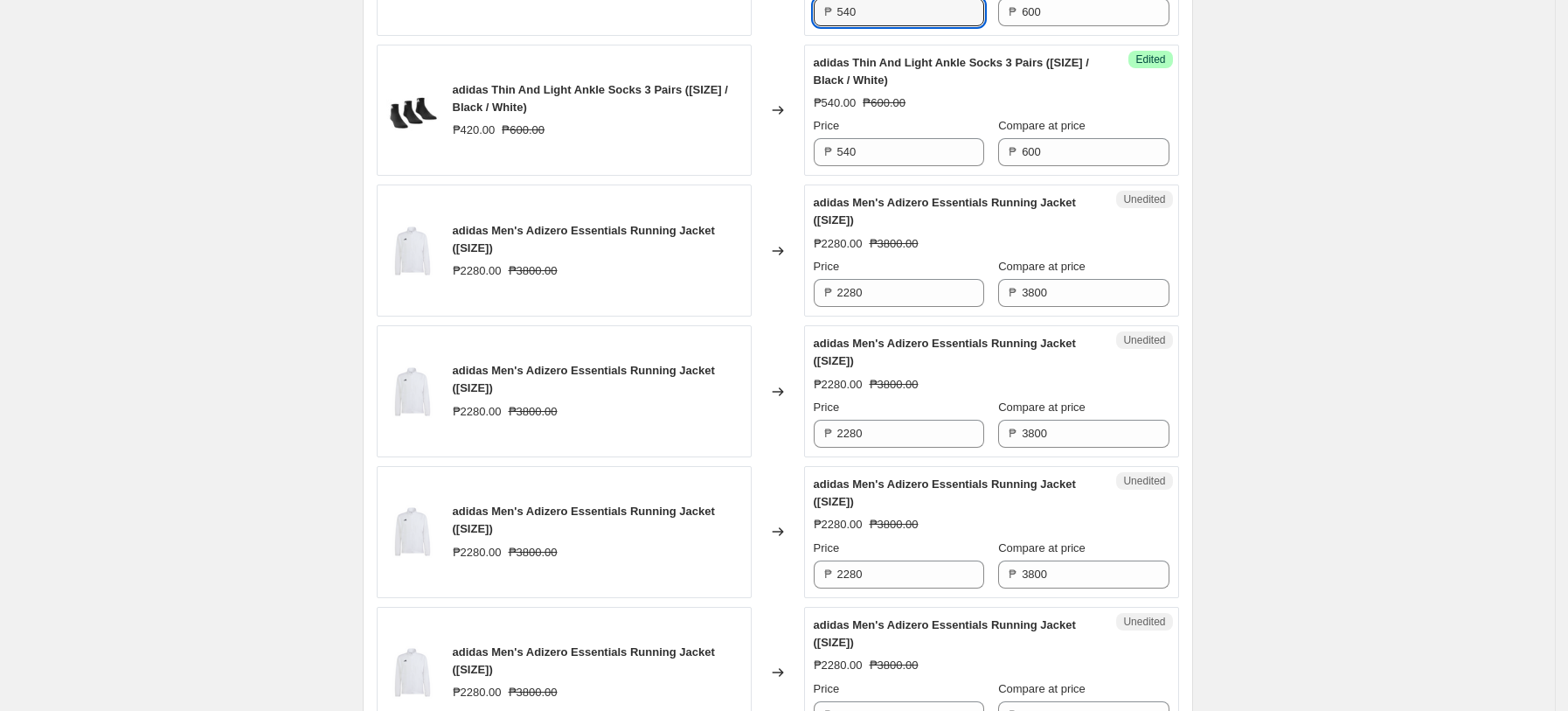 type on "540" 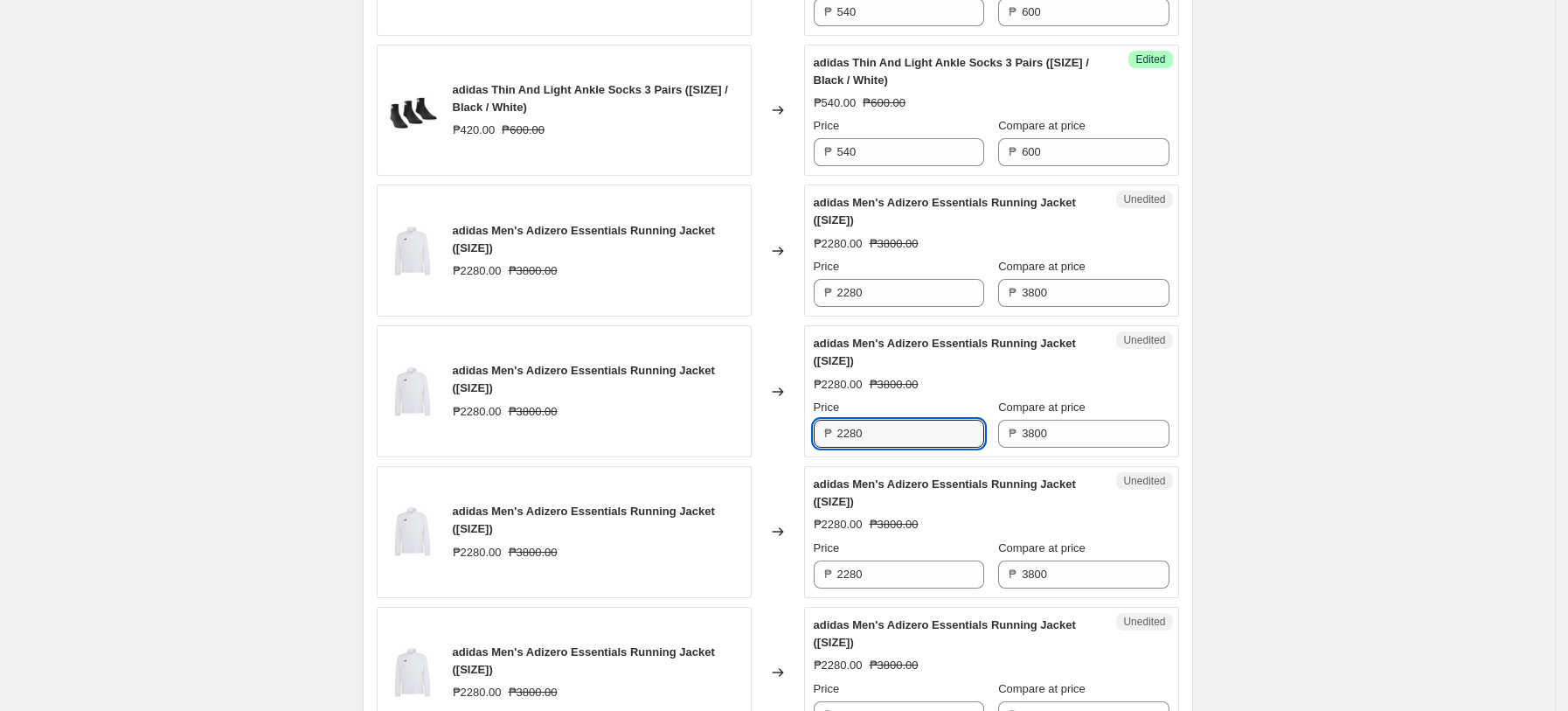 drag, startPoint x: 926, startPoint y: 431, endPoint x: 609, endPoint y: 407, distance: 317.90722 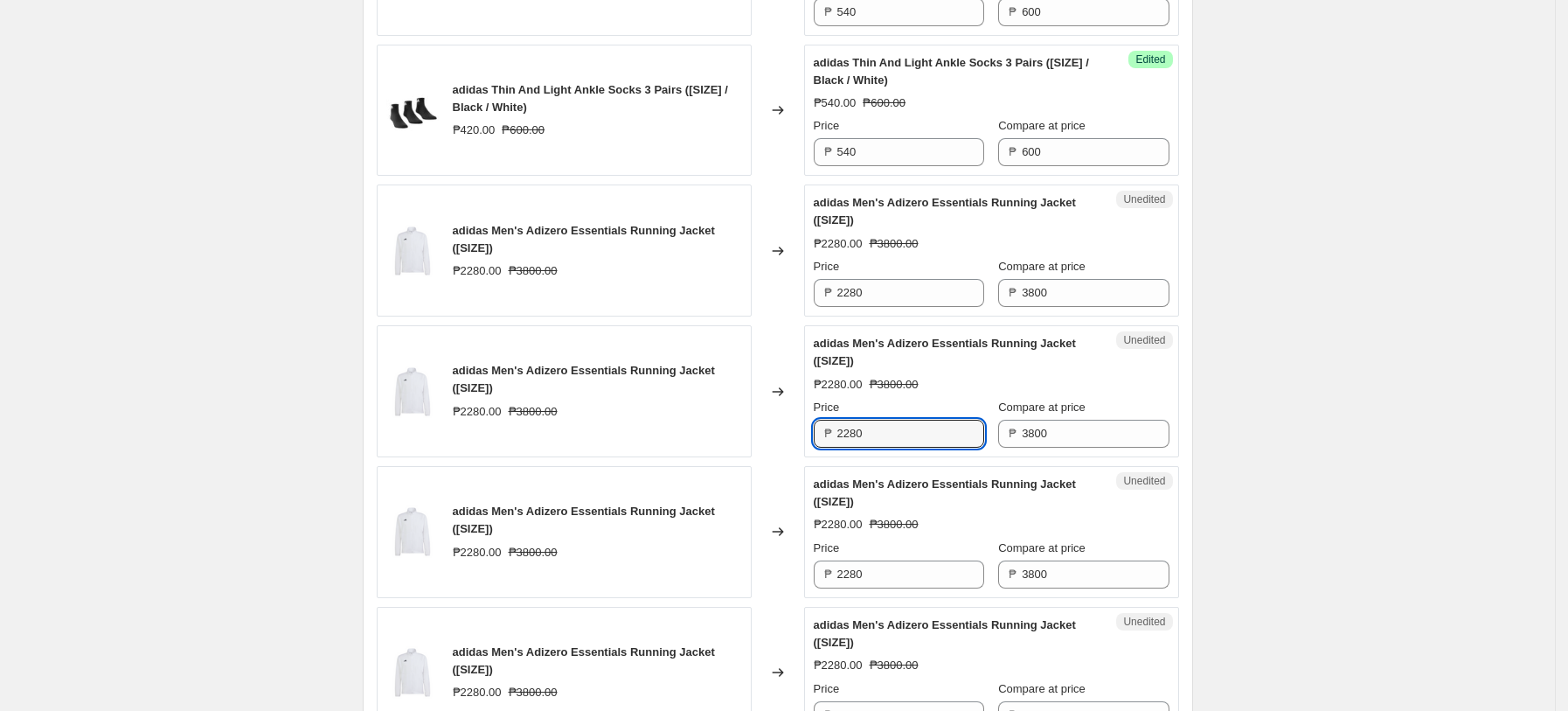 click on "adidas Men's Adizero Essentials Running Jacket ([SIZE]) [PRICE] [PRICE] Changed to Unedited adidas Men's Adizero Essentials Running Jacket ([SIZE]) [PRICE] [PRICE] Price [PRICE] Compare at price [PRICE]" at bounding box center (778, 391) 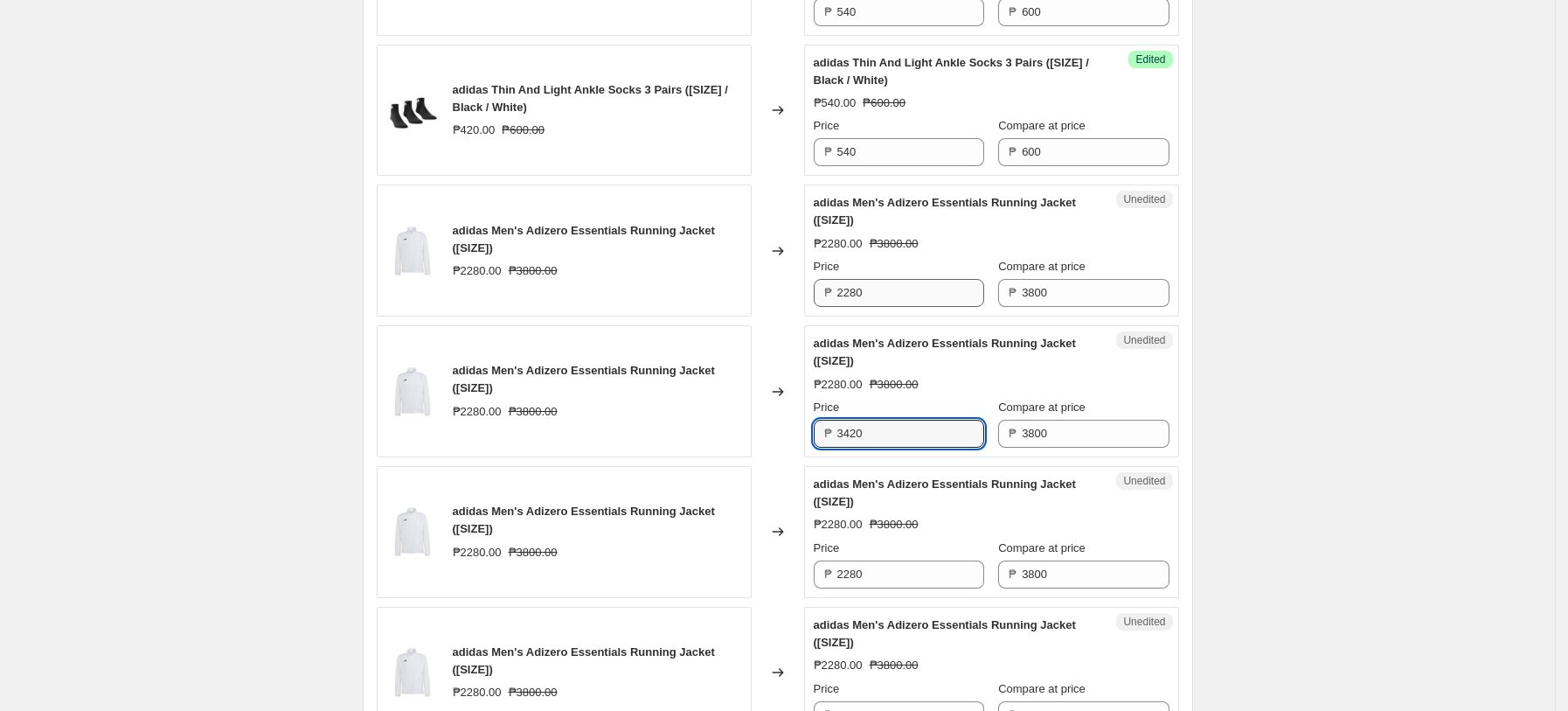 type on "3420" 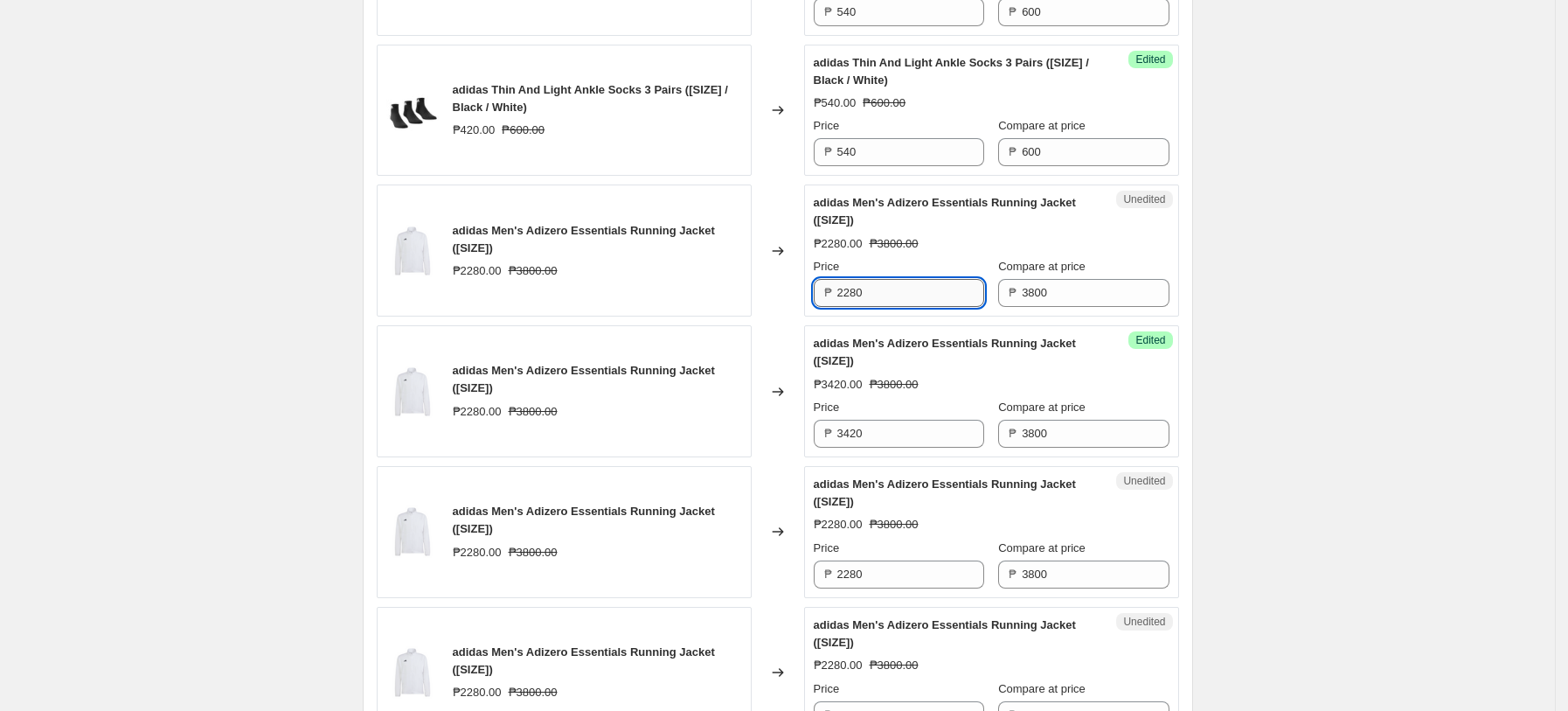 click on "2280" at bounding box center (911, 293) 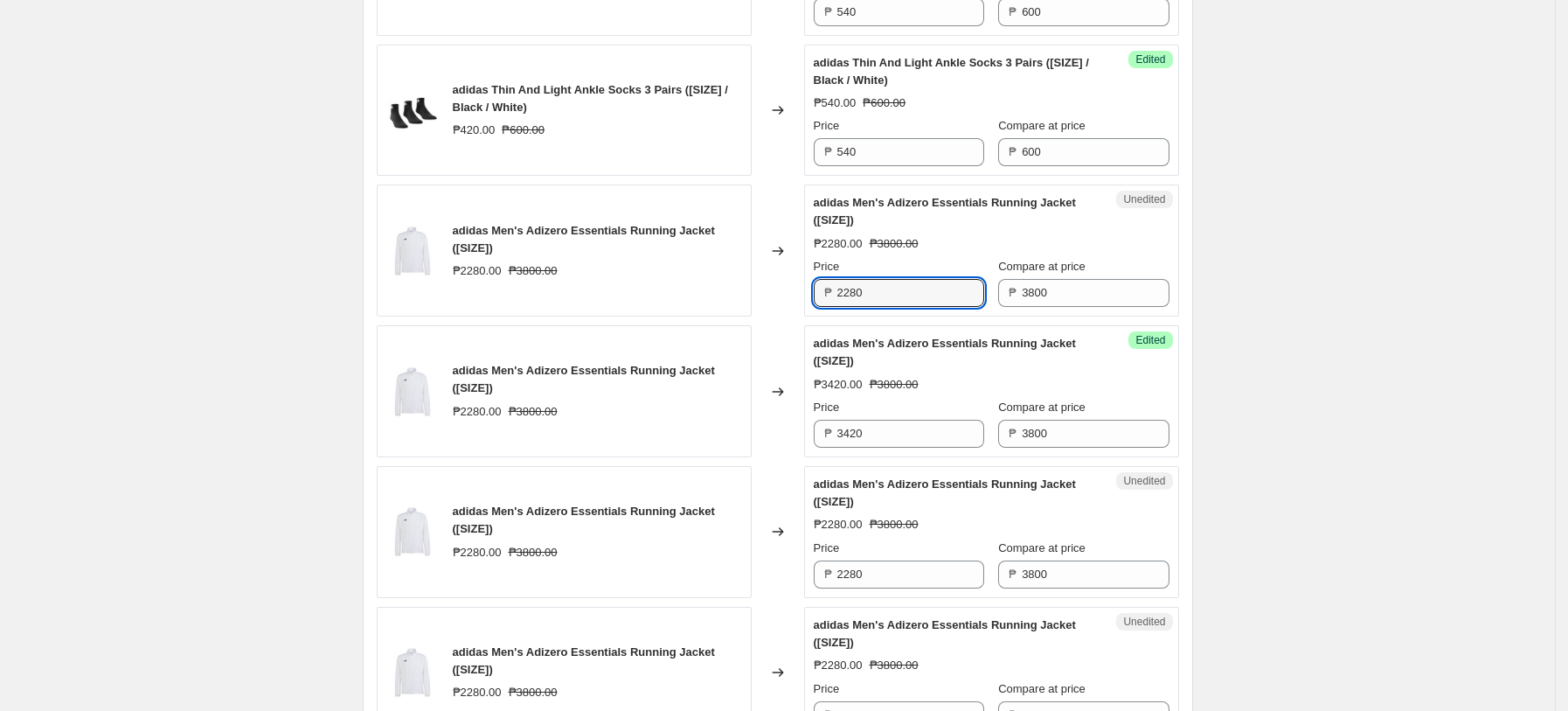 paste on "342" 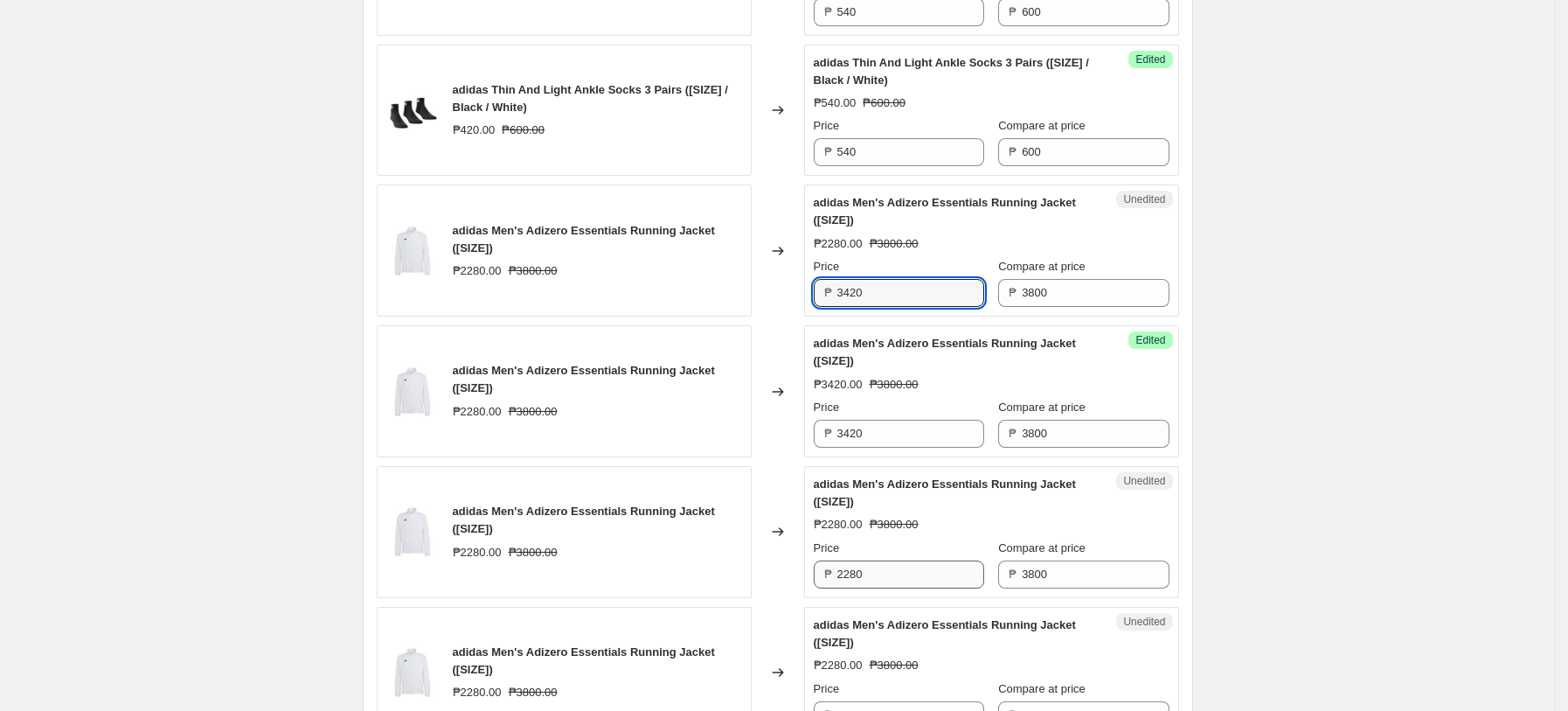type on "3420" 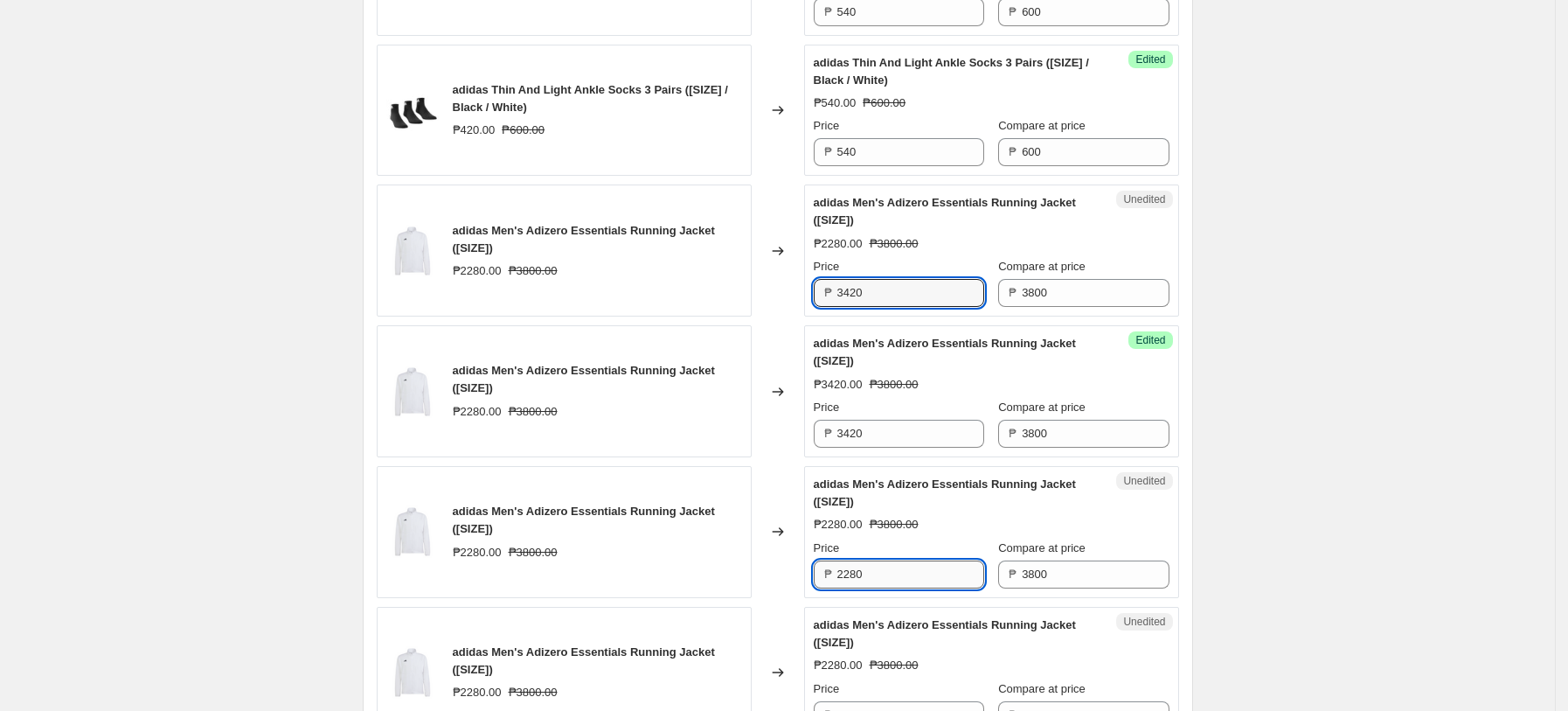click on "2280" at bounding box center (911, 575) 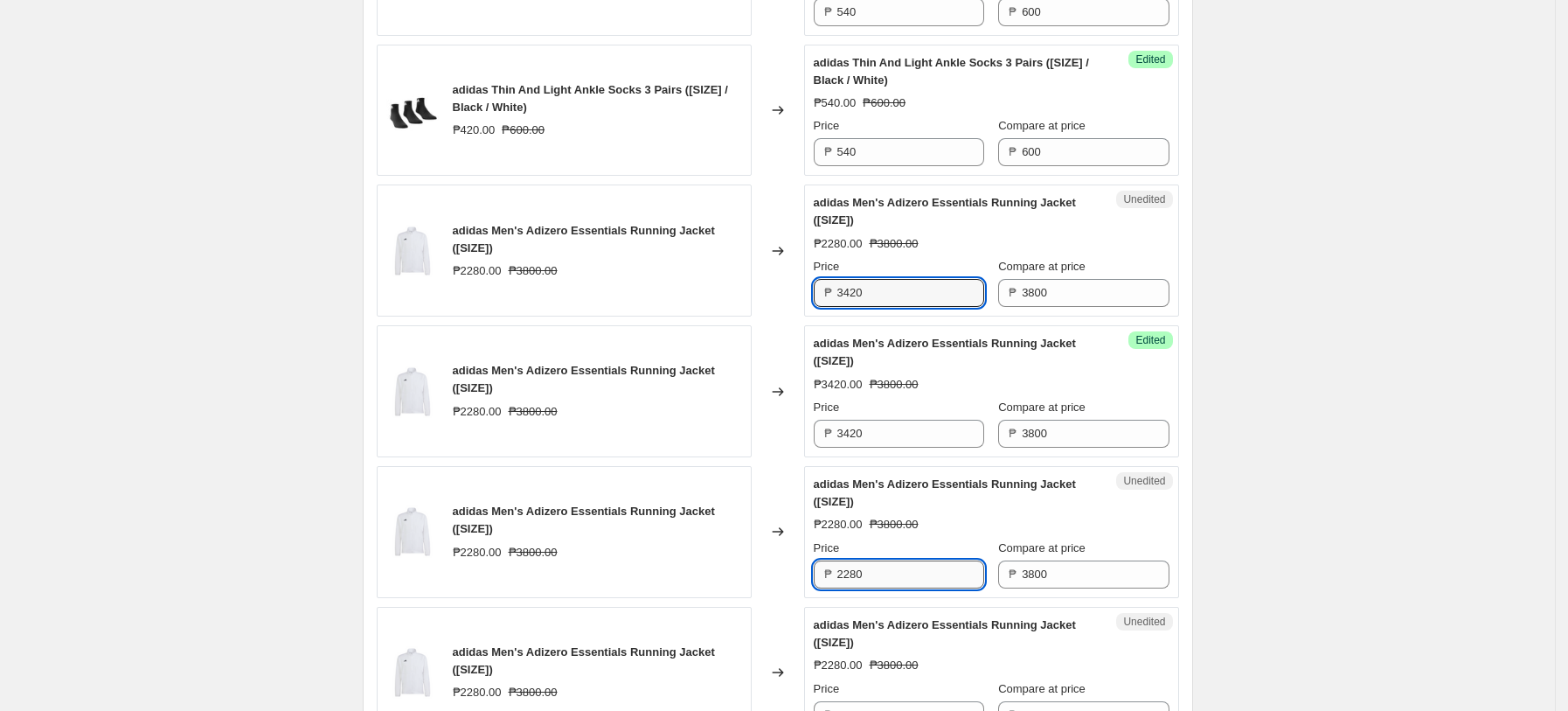 paste on "342" 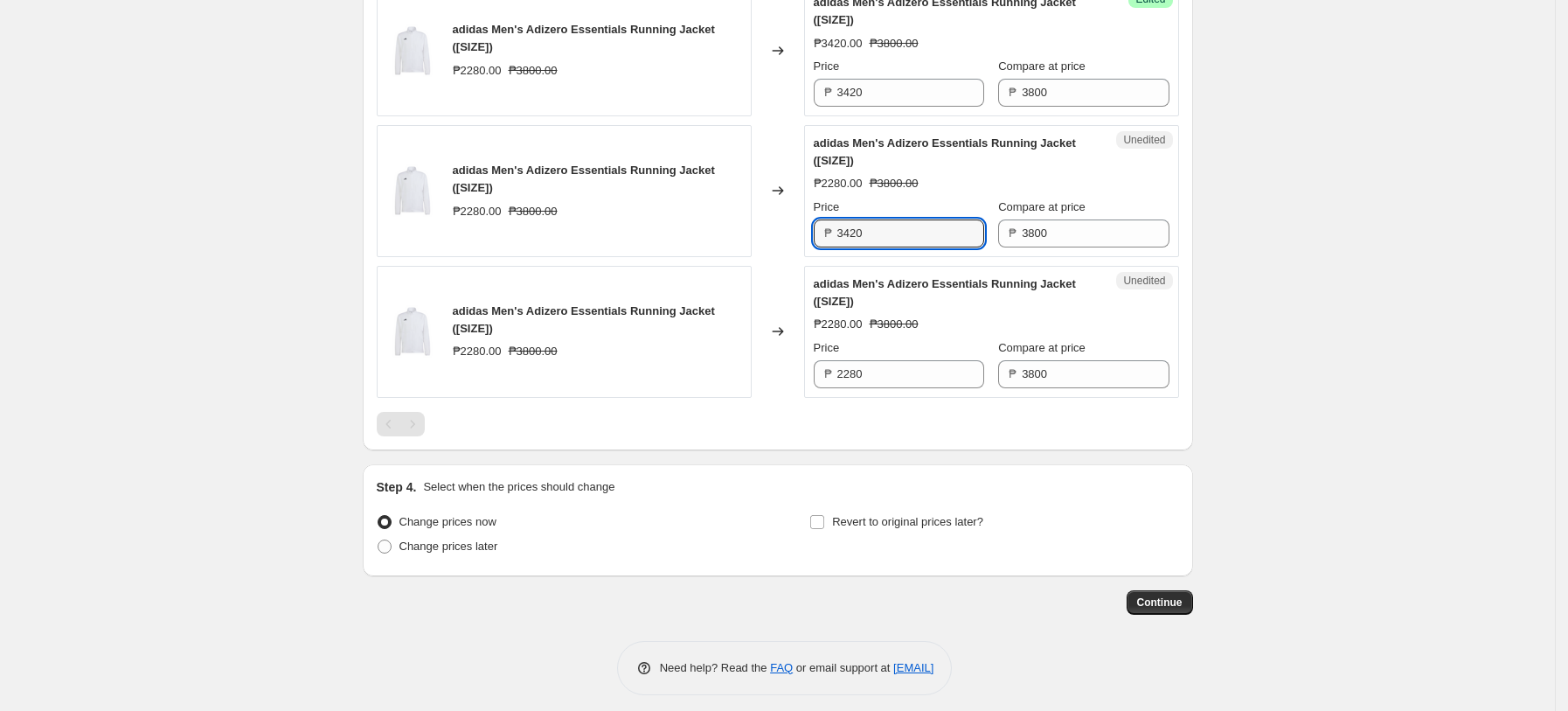 scroll, scrollTop: 2075, scrollLeft: 0, axis: vertical 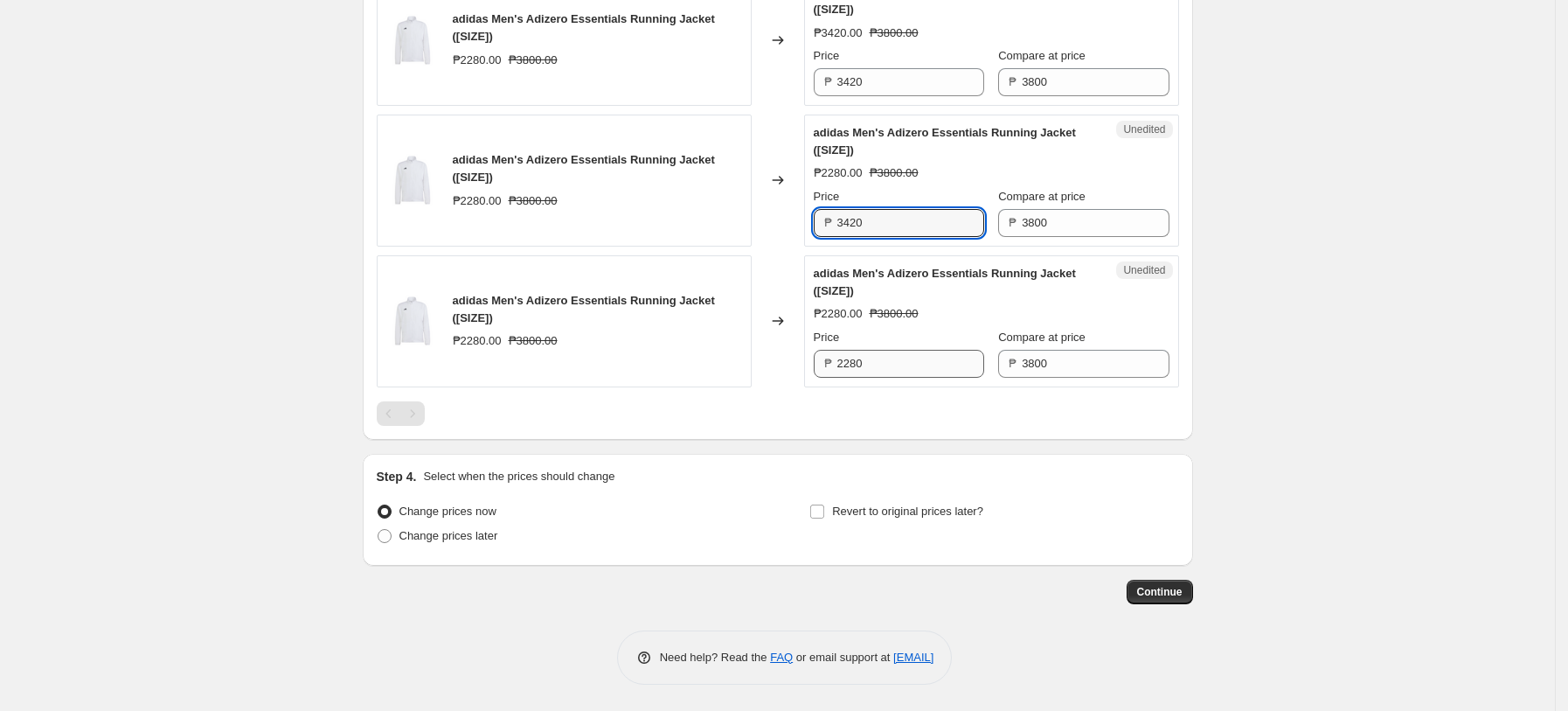 type on "3420" 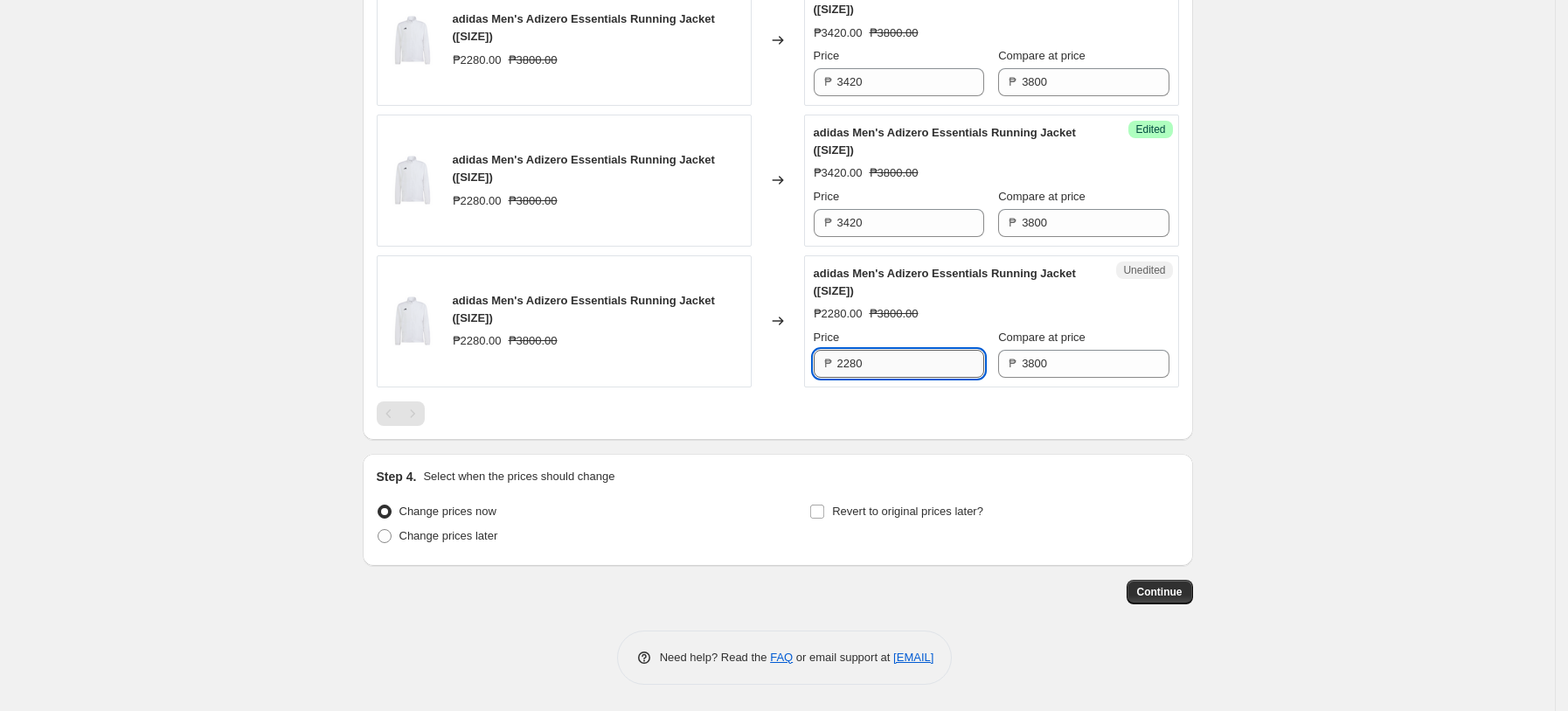 click on "2280" at bounding box center (911, 364) 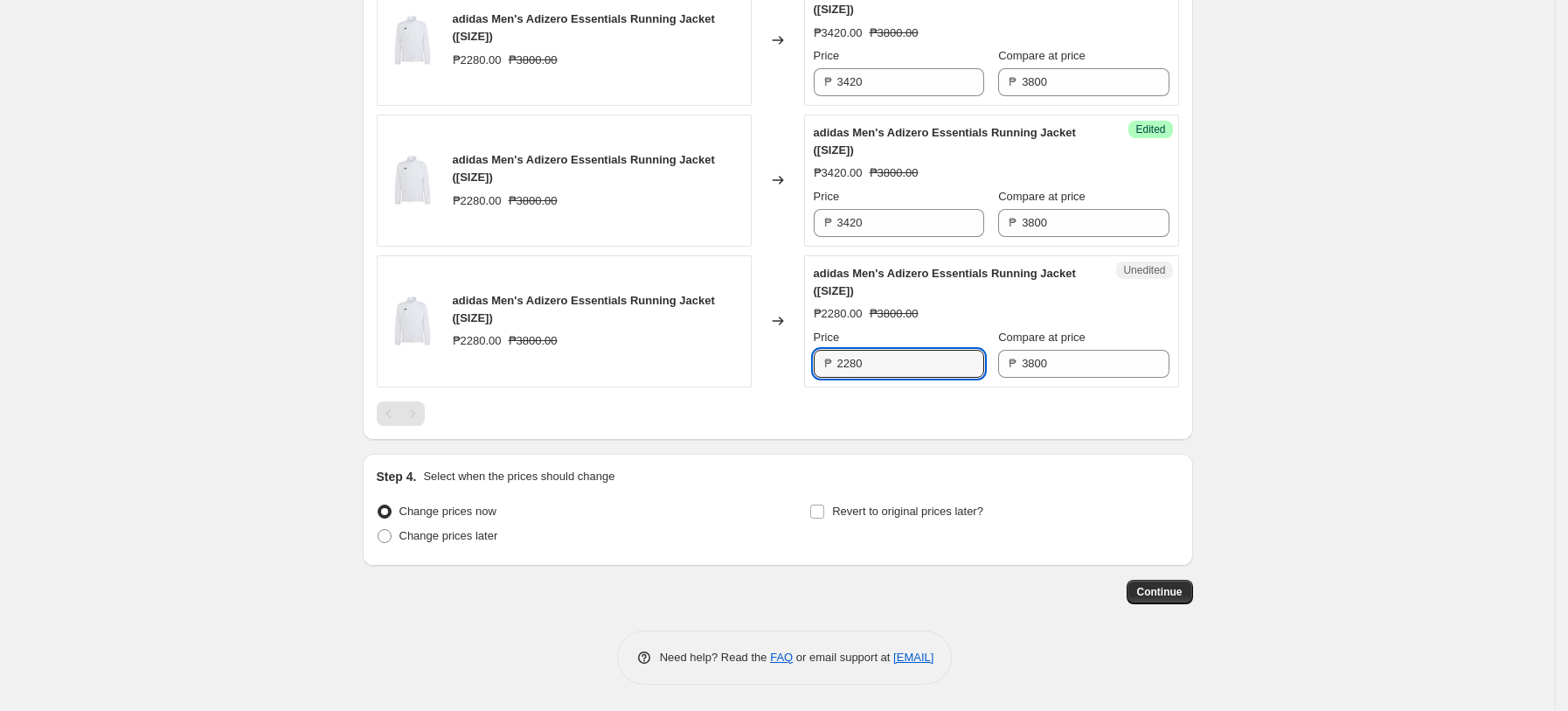 paste on "342" 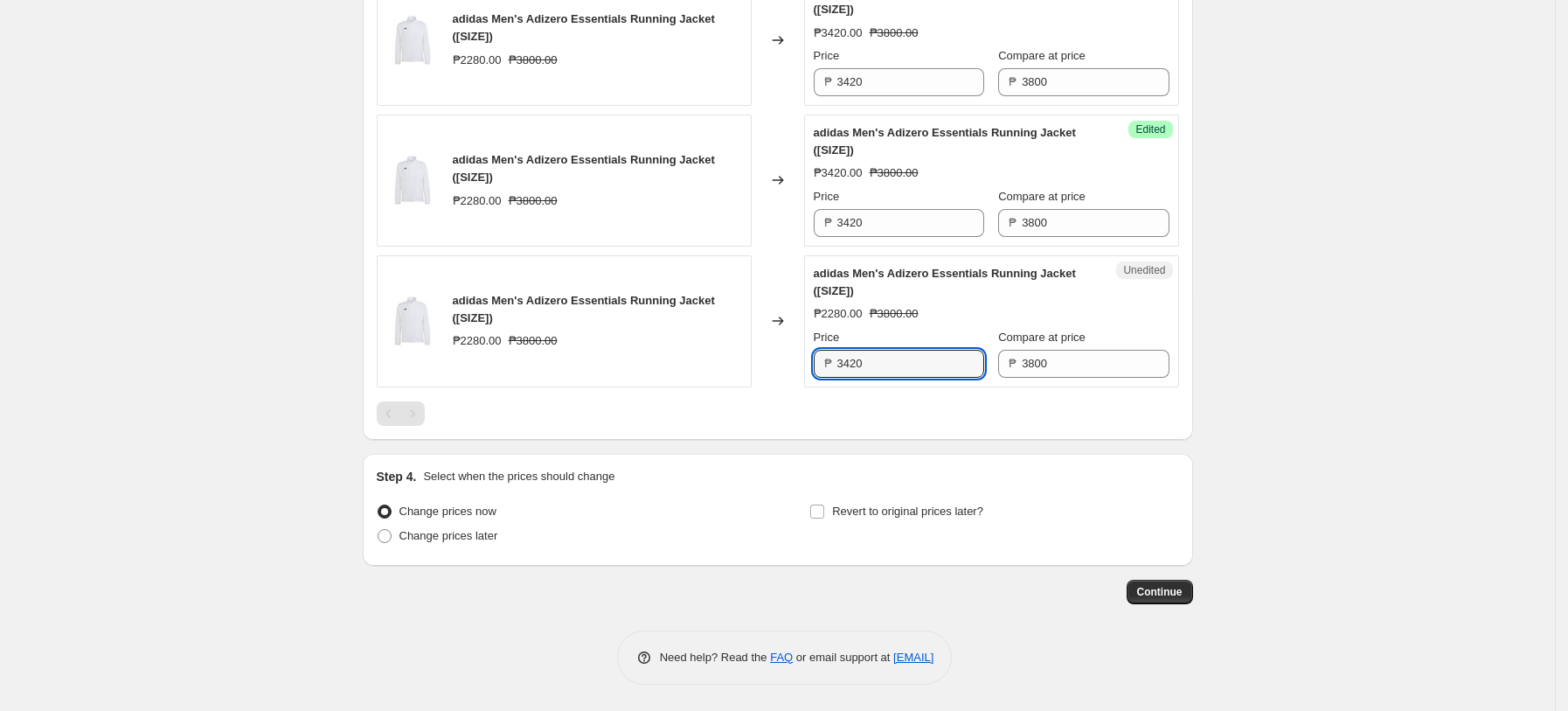 type on "3420" 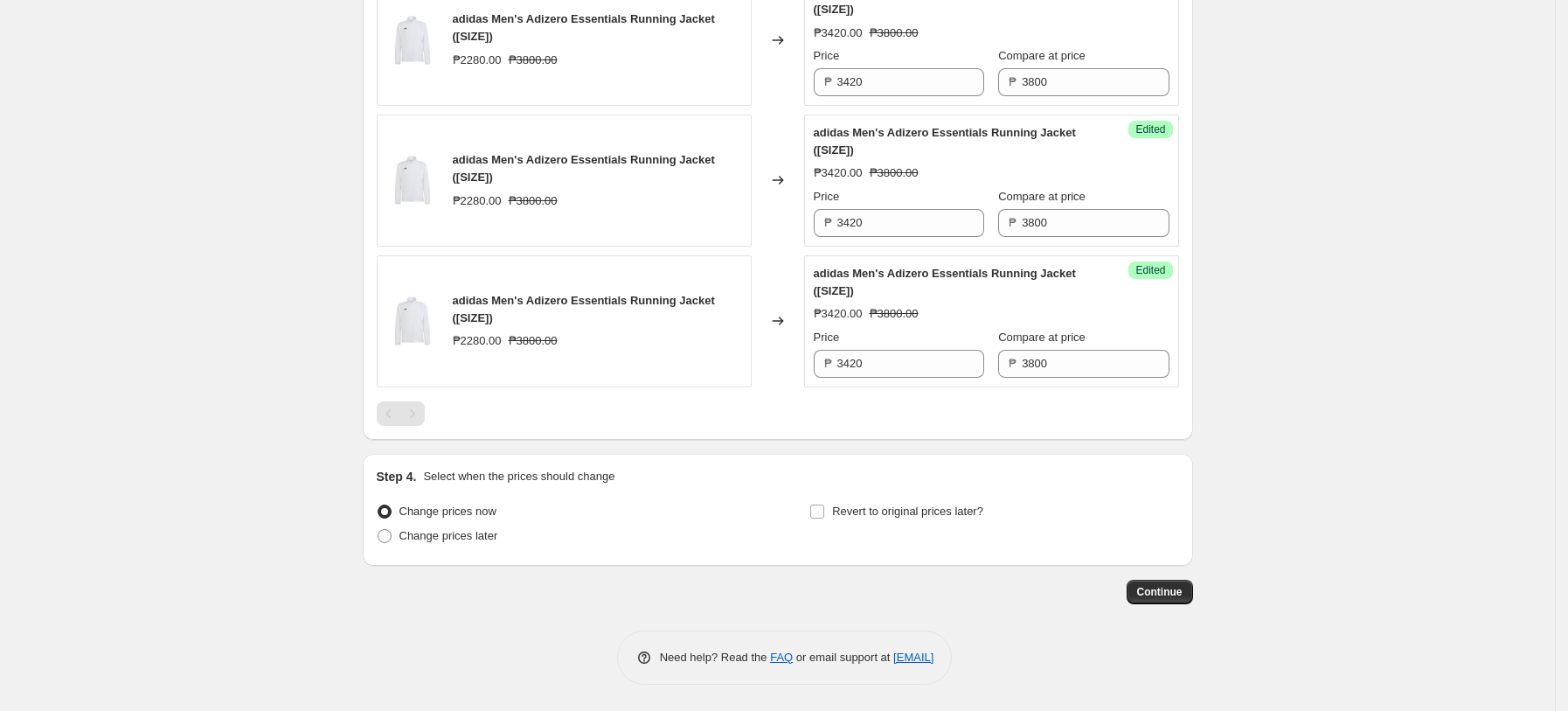 click on "PRICE CHANGE PREVIEW [NUMBER] product variants selected. [NUMBER] product prices edited: adidas Men's Adilette Aqua Slides ([SIZE] / Core Black/Gold Metallic) [PRICE] [PRICE] Changed to Success Edited adidas Men's Adilette Aqua Slides ([SIZE] / Core Black/Gold Metallic) [PRICE] [PRICE] Price [PRICE] [PRICE] Compare at price [PRICE] adidas Men's Adilette Aqua Slides ([SIZE] / Core Black/Gold Metallic) [PRICE] [PRICE] Changed to Success Edited adidas Men's Adilette Aqua Slides ([SIZE] / Core Black/Gold Metallic) [PRICE] [PRICE] Price [PRICE] [PRICE] Compare at price [PRICE] adidas Men's Adilette Aqua Slides ([SIZE] / Core Black/Gold Metallic) [PRICE] [PRICE] Changed to Success Edited adidas Men's Adilette Aqua Slides ([SIZE] / Core Black/Gold Metallic) [PRICE] [PRICE] Price [PRICE] [PRICE] [PRICE]" at bounding box center [778, -526] 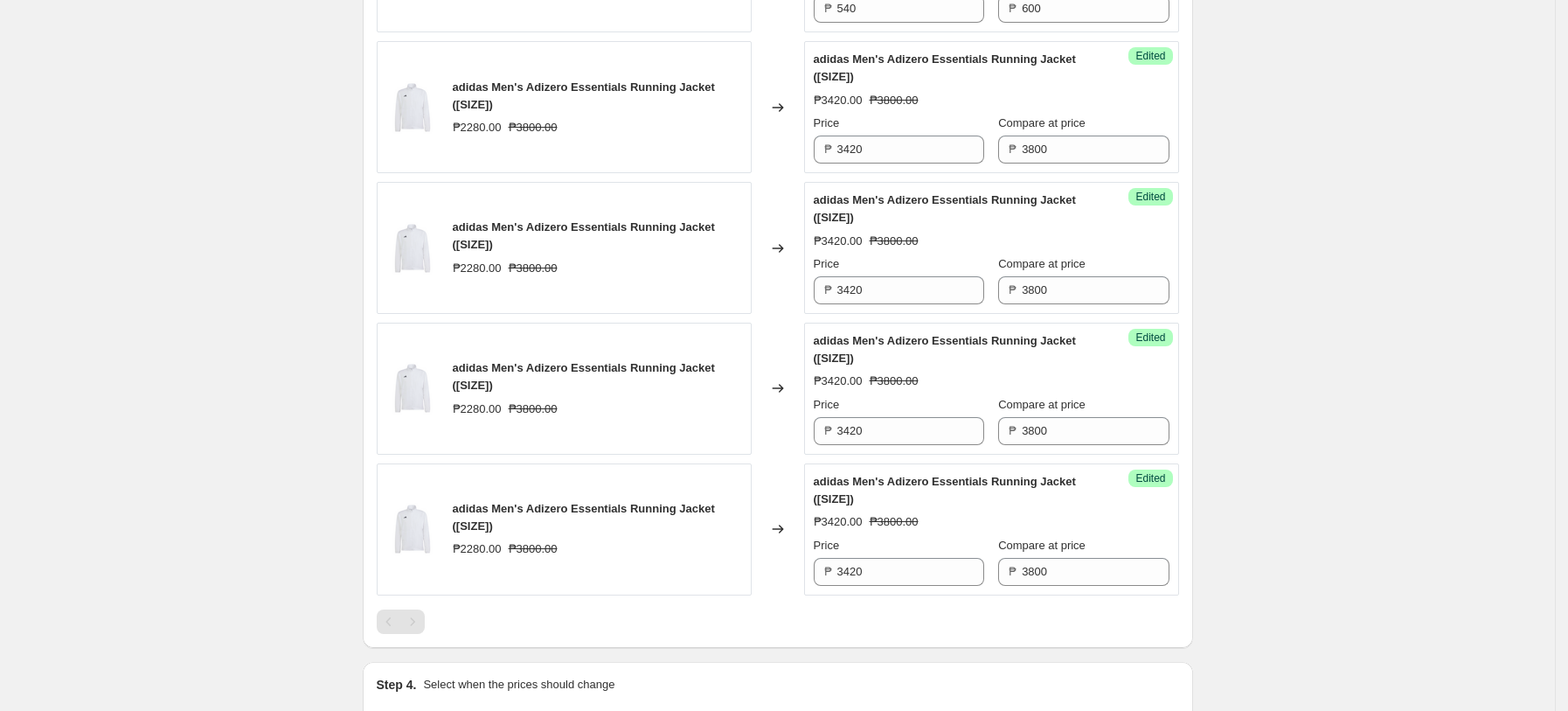 scroll, scrollTop: 2075, scrollLeft: 0, axis: vertical 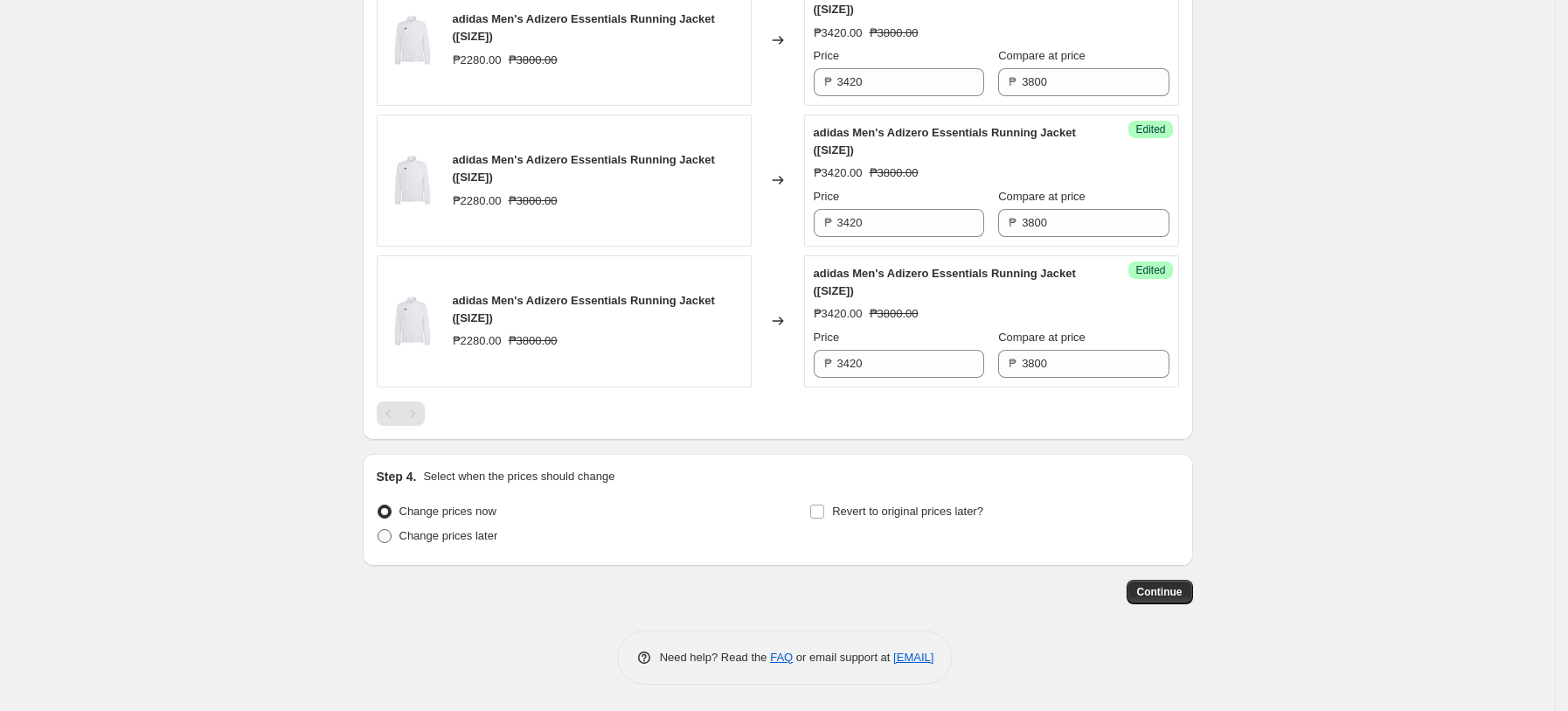 click on "Change prices later" at bounding box center (448, 535) 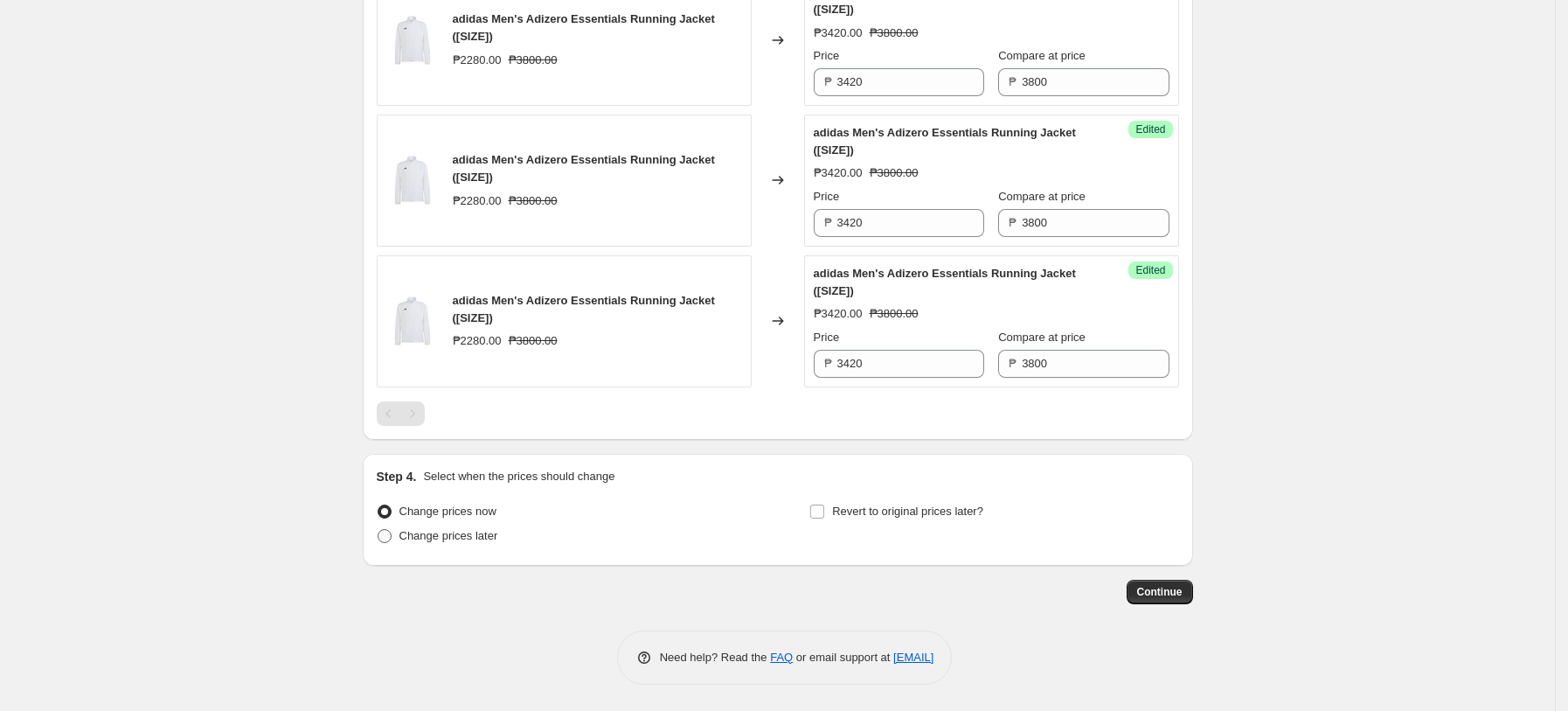 radio on "true" 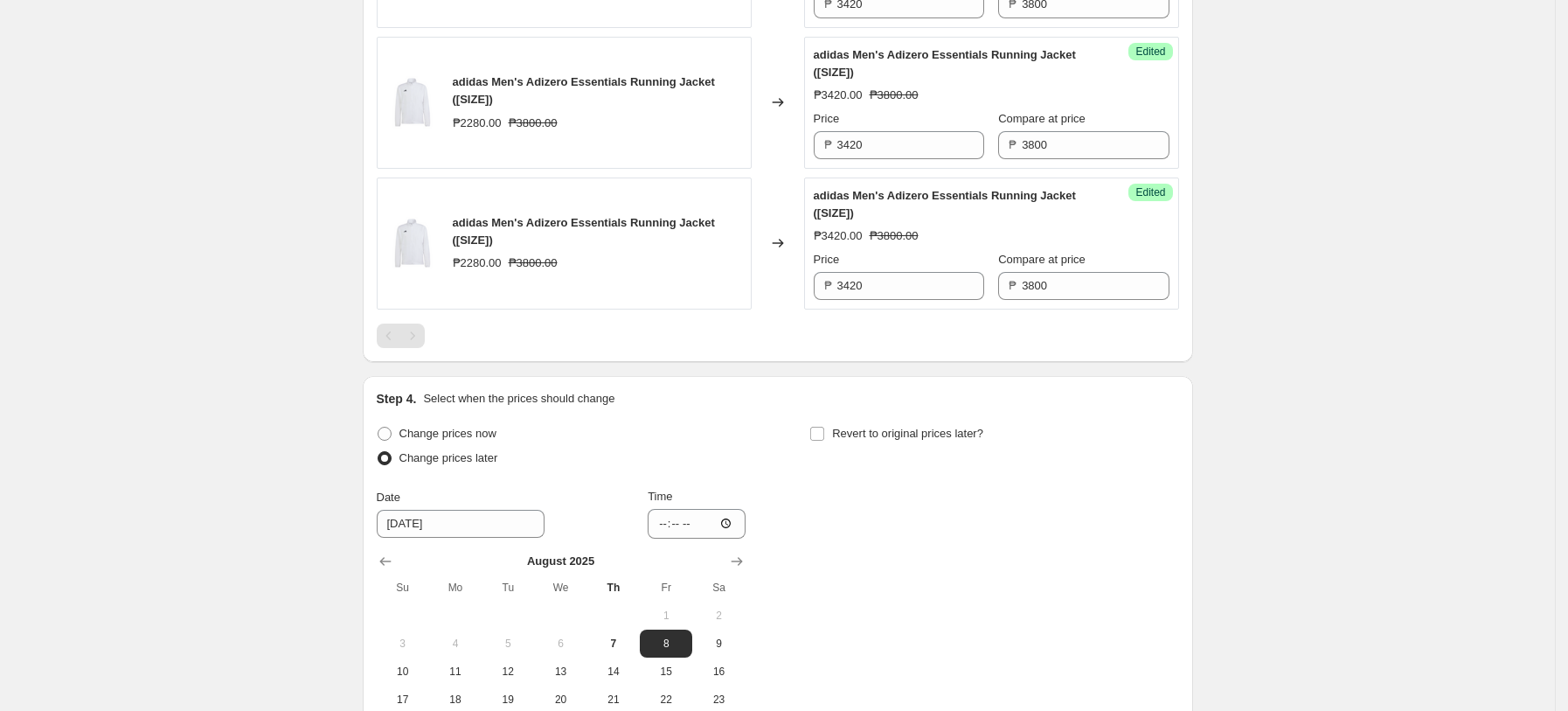 scroll, scrollTop: 2192, scrollLeft: 0, axis: vertical 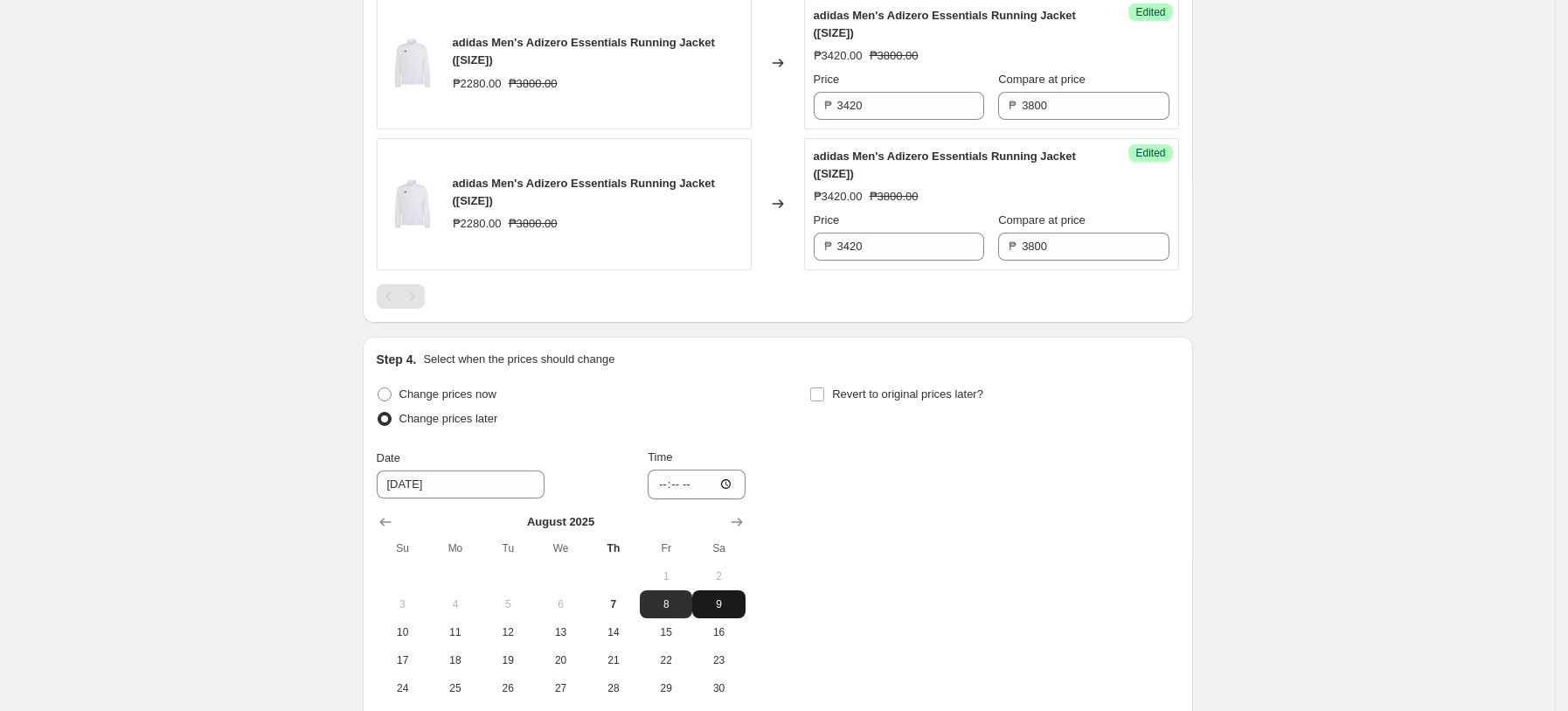 click on "9" at bounding box center [718, 604] 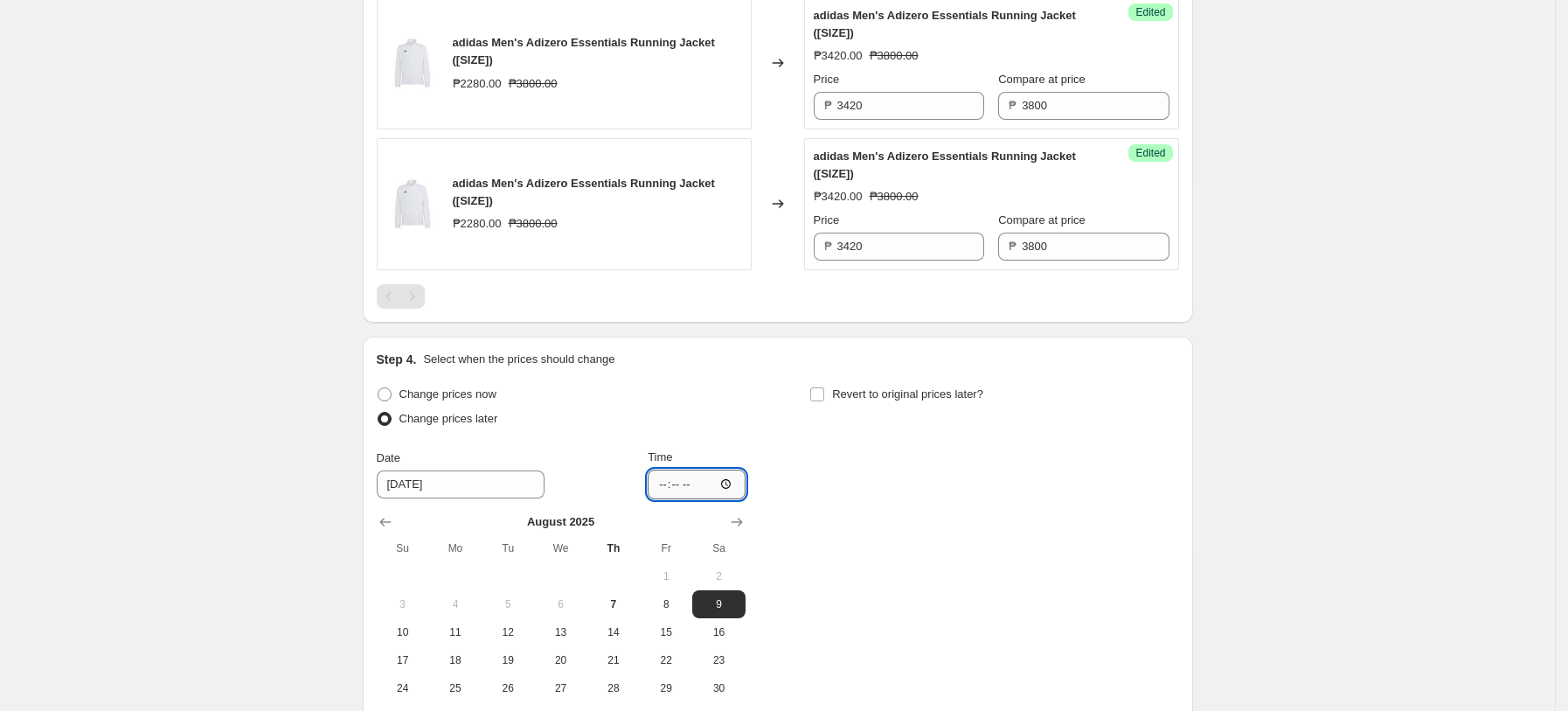 click on "[TIME]" at bounding box center [697, 484] 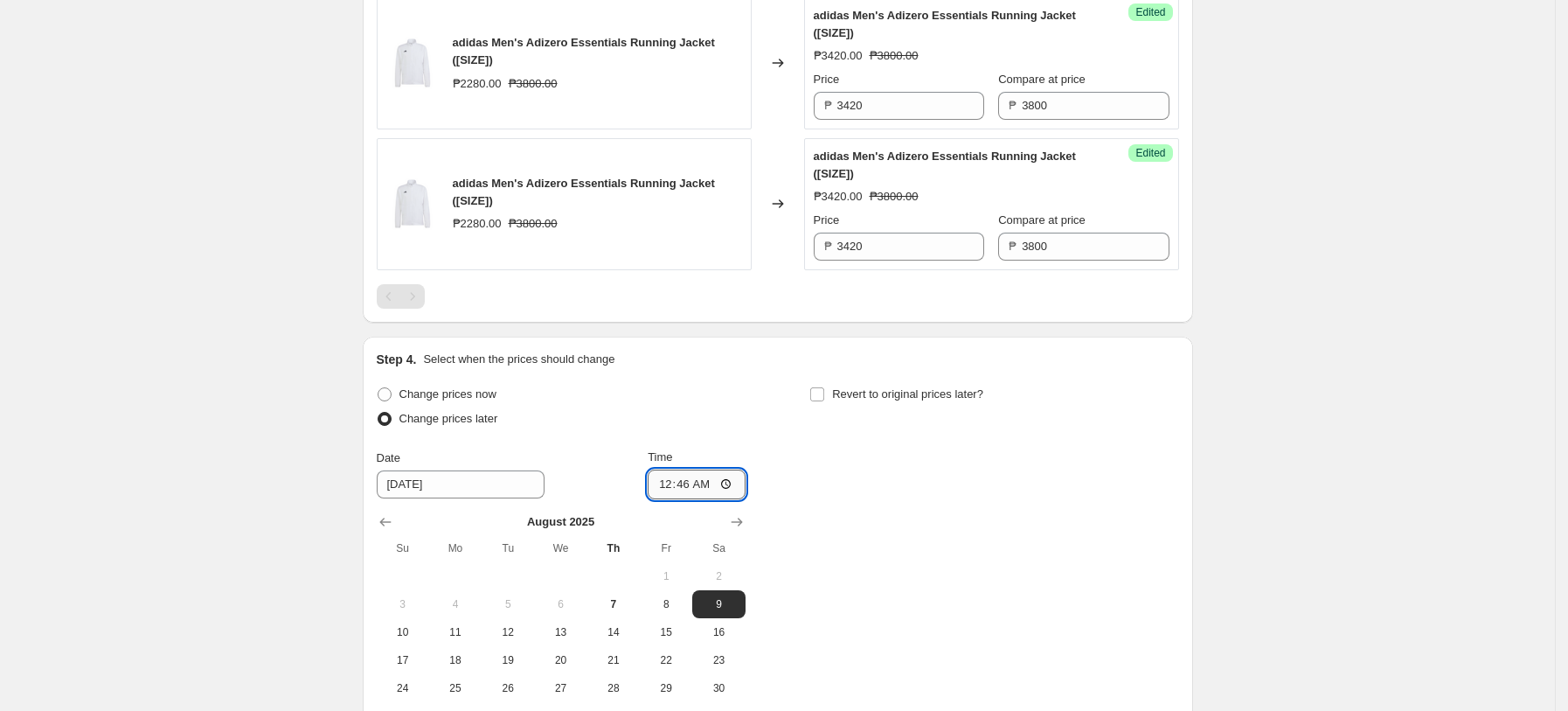 type on "00:00" 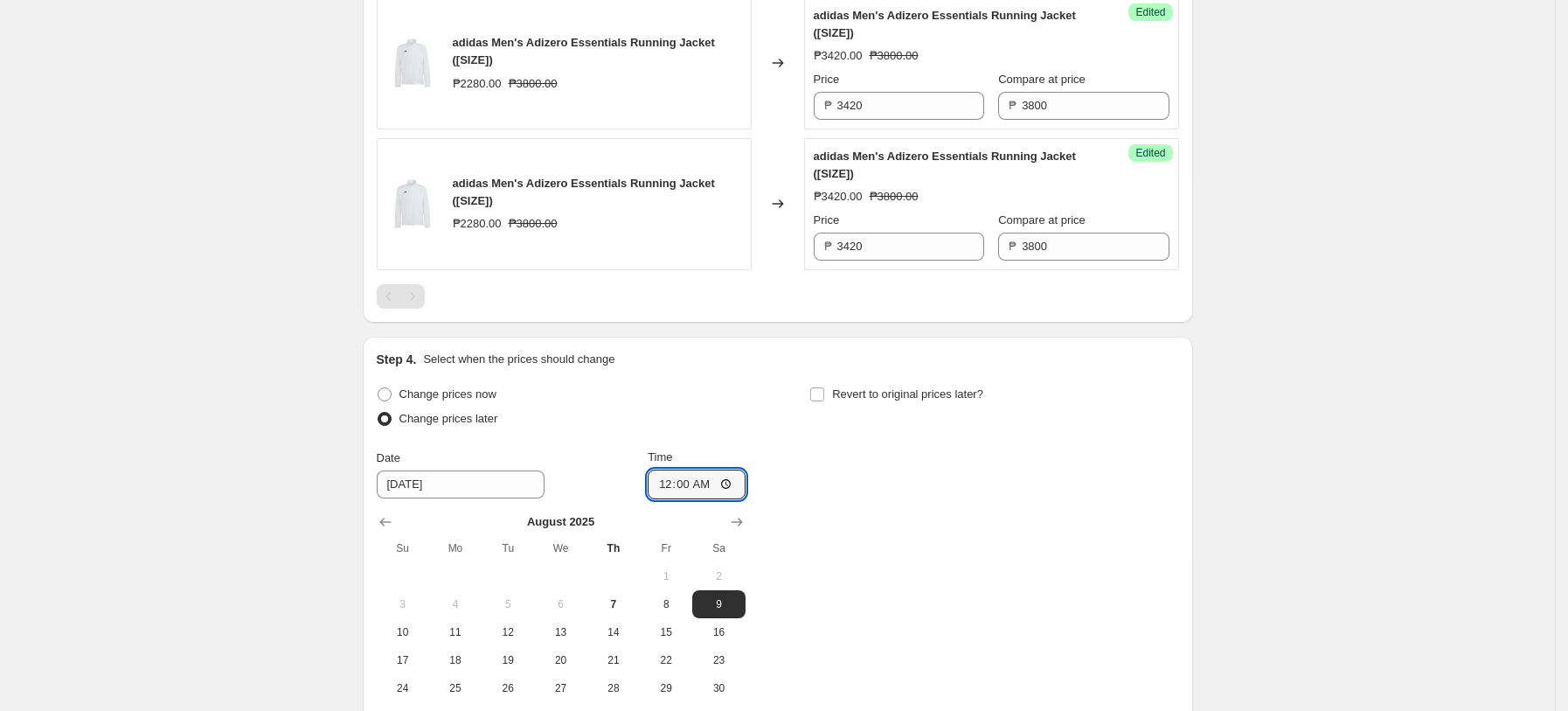 click on "Step 4. Select when the prices should change Change prices now Change prices later Date [DATE] Time [TIME] [MONTH]   2025 Su Mo Tu We Th Fr Sa 1 2 3 4 5 6 7 8 9 10 11 12 13 14 15 16 17 18 19 20 21 22 23 24 25 26 27 28 29 30 31 Revert to original prices later? Dates and times shown above use   Asia/Shanghai   as the timezone, where the current time is   [TIME]" at bounding box center (778, 556) 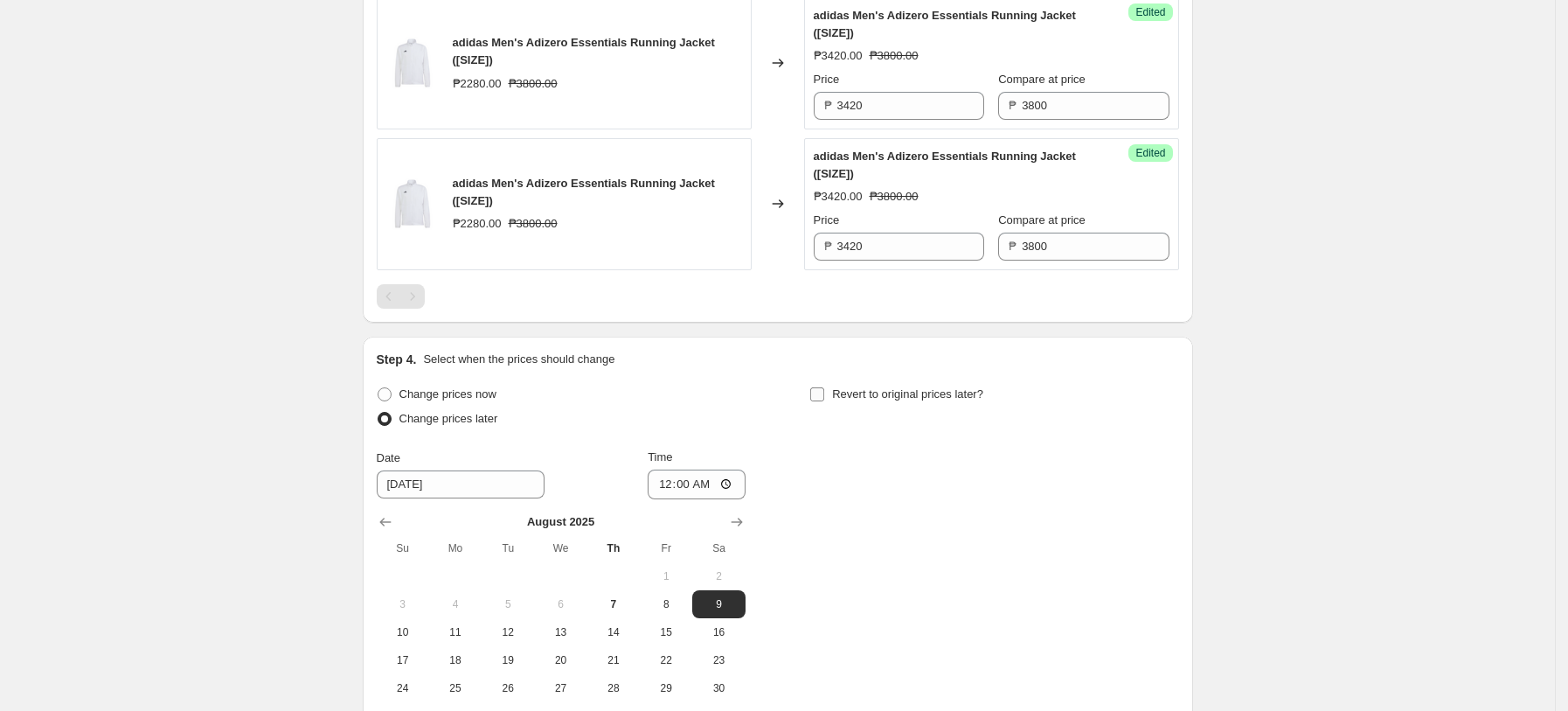 click on "Revert to original prices later?" at bounding box center [907, 394] 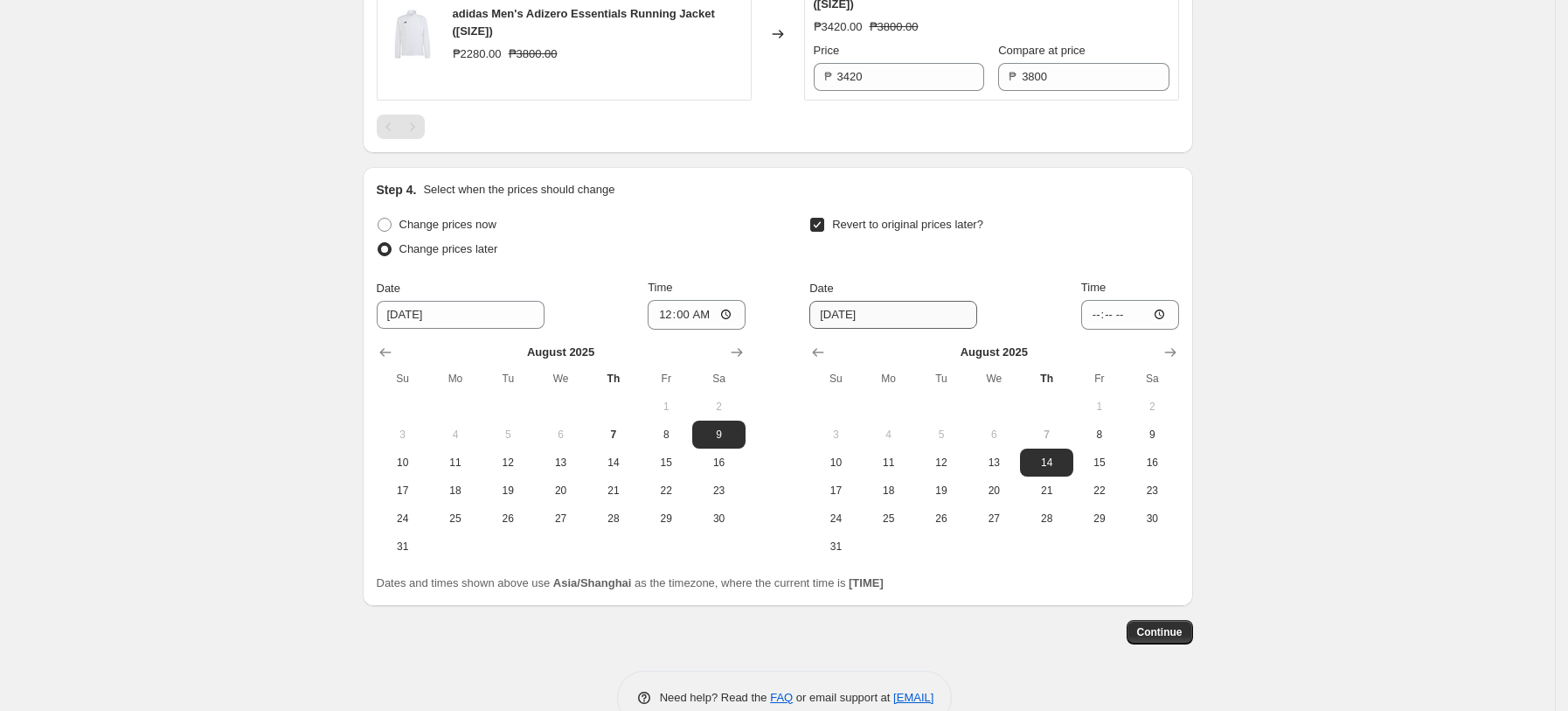 scroll, scrollTop: 2401, scrollLeft: 0, axis: vertical 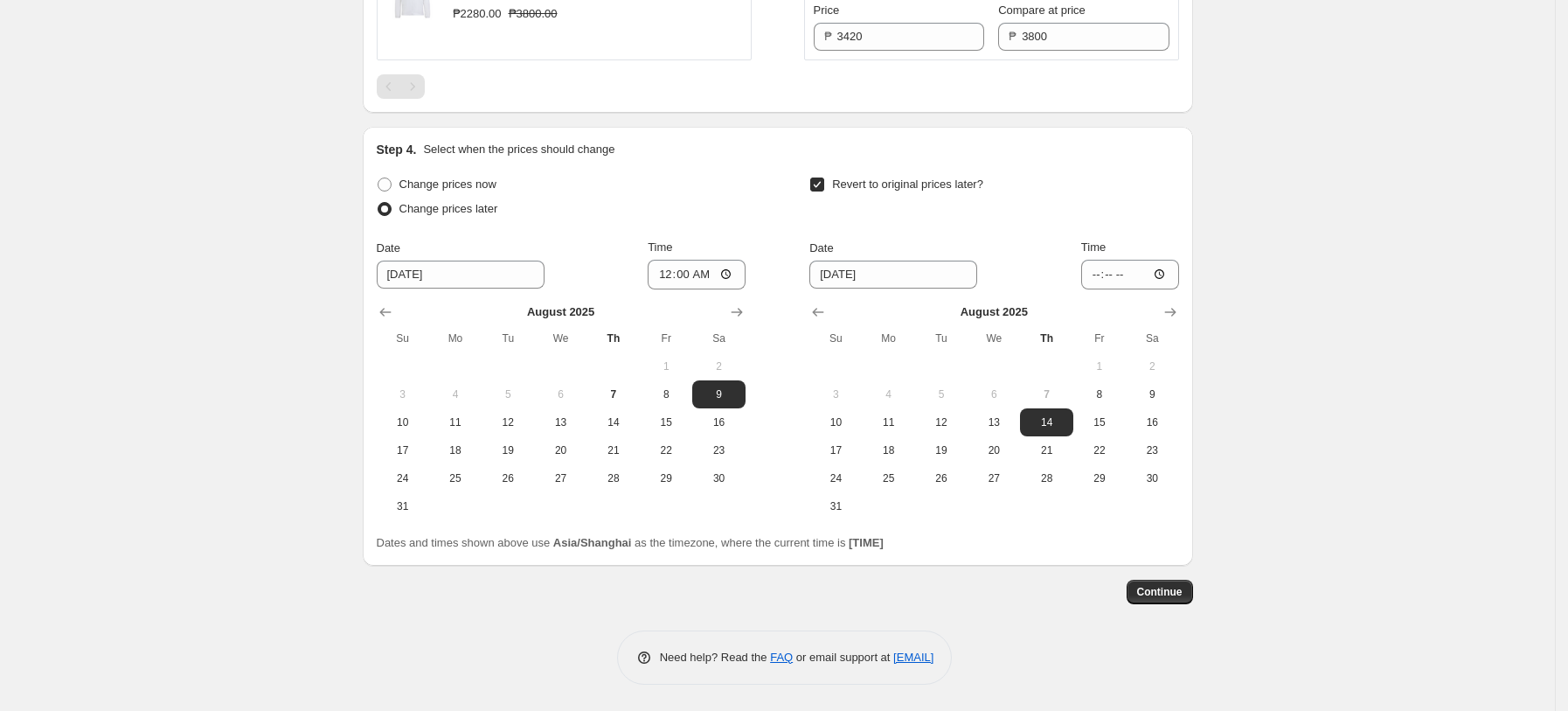 click on "Revert to original prices later?" at bounding box center [907, 184] 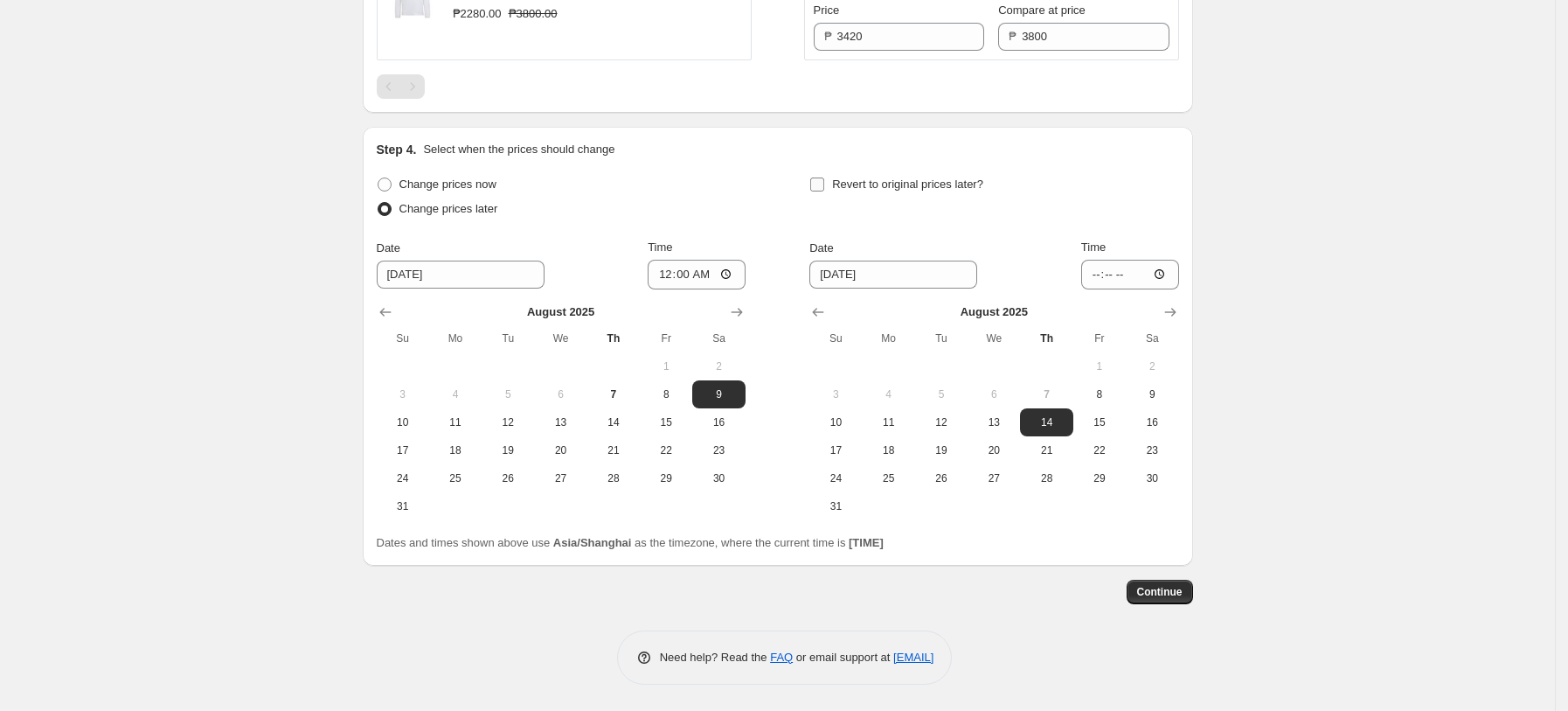 checkbox on "false" 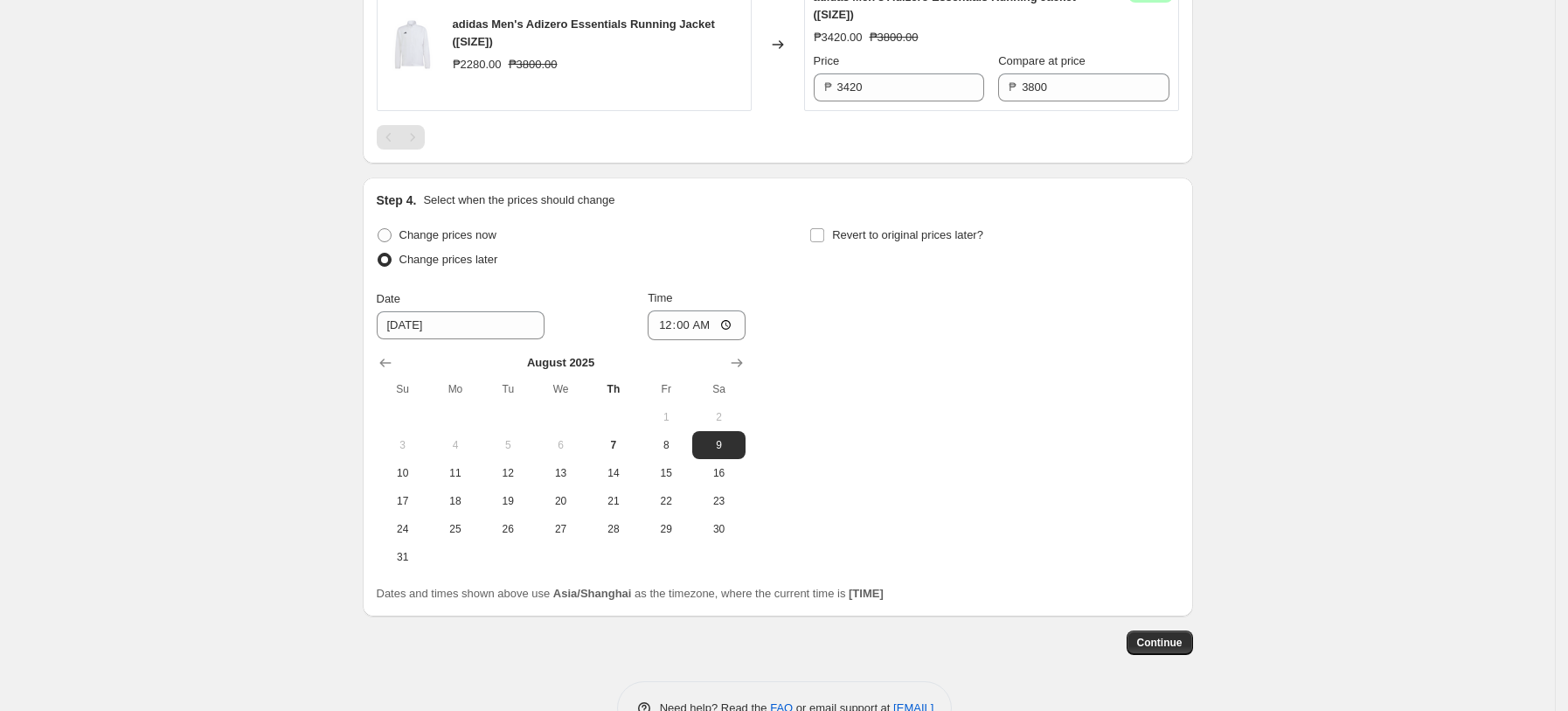 scroll, scrollTop: 2401, scrollLeft: 0, axis: vertical 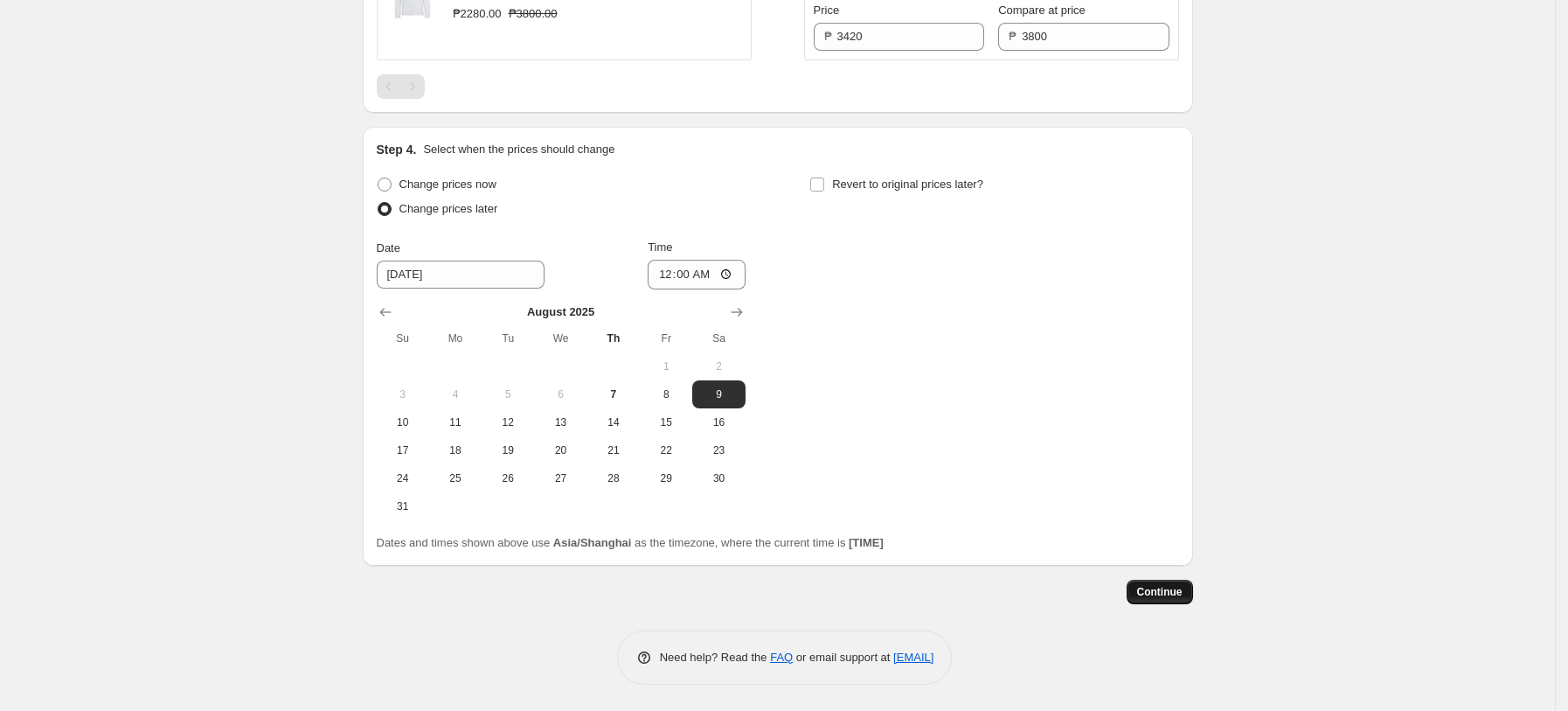 click on "Continue" at bounding box center [1160, 592] 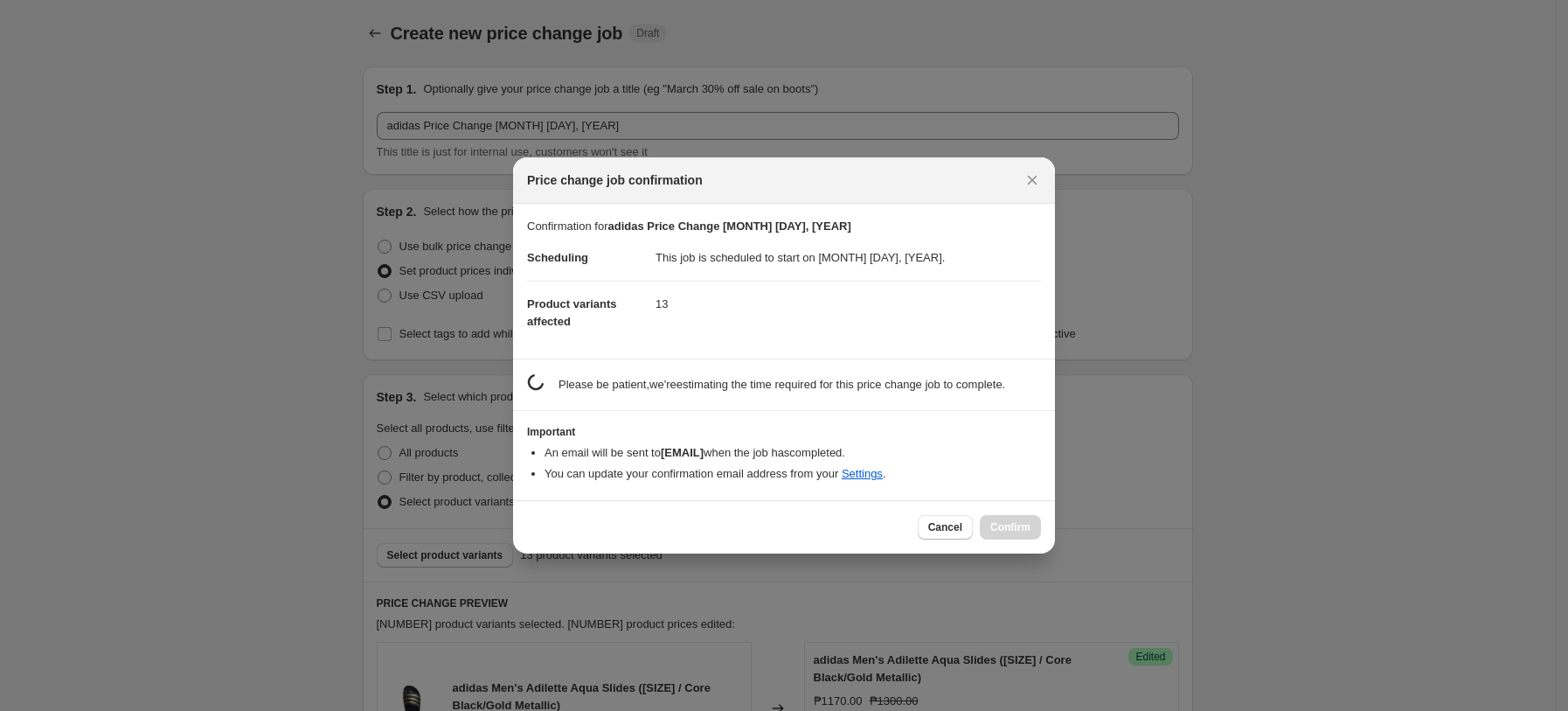scroll, scrollTop: 2401, scrollLeft: 0, axis: vertical 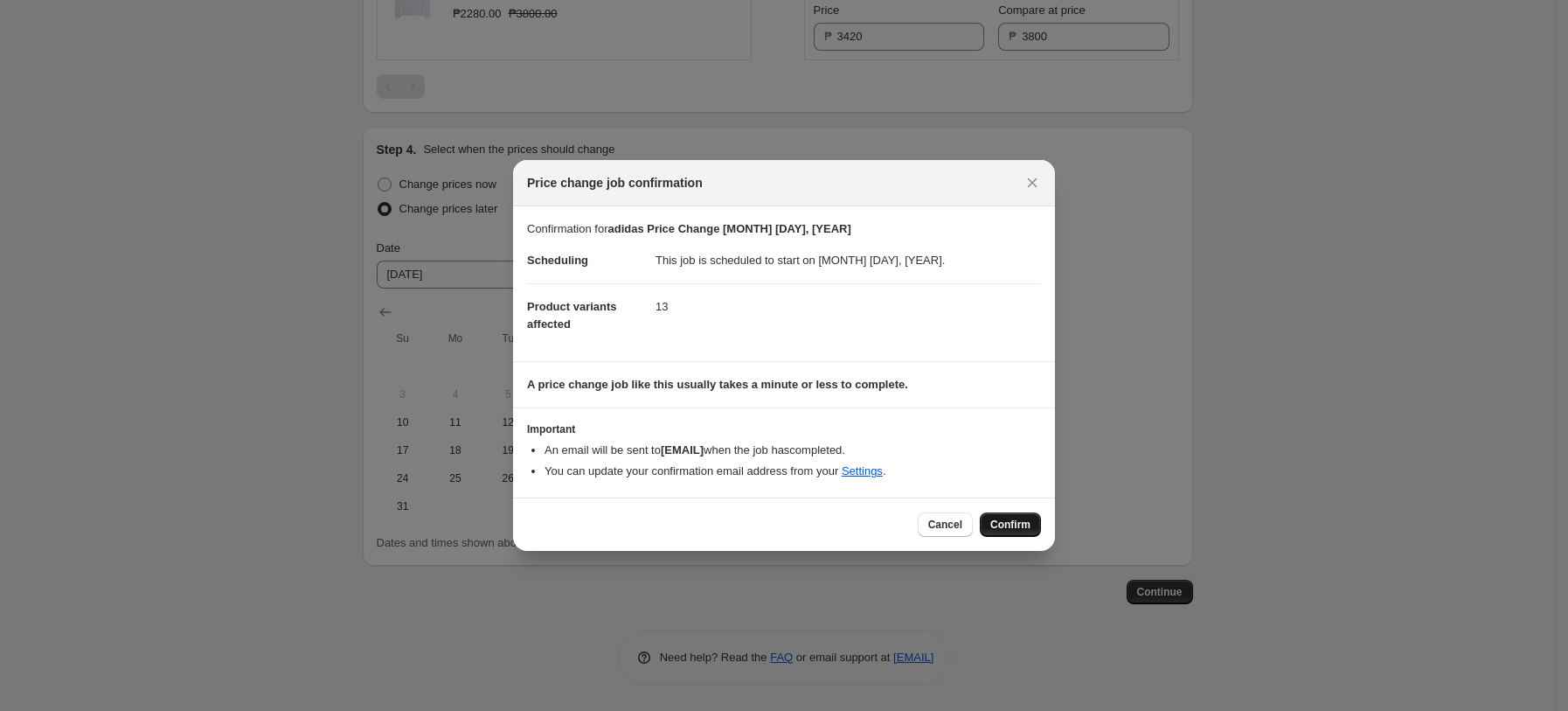 click on "Confirm" at bounding box center (1010, 525) 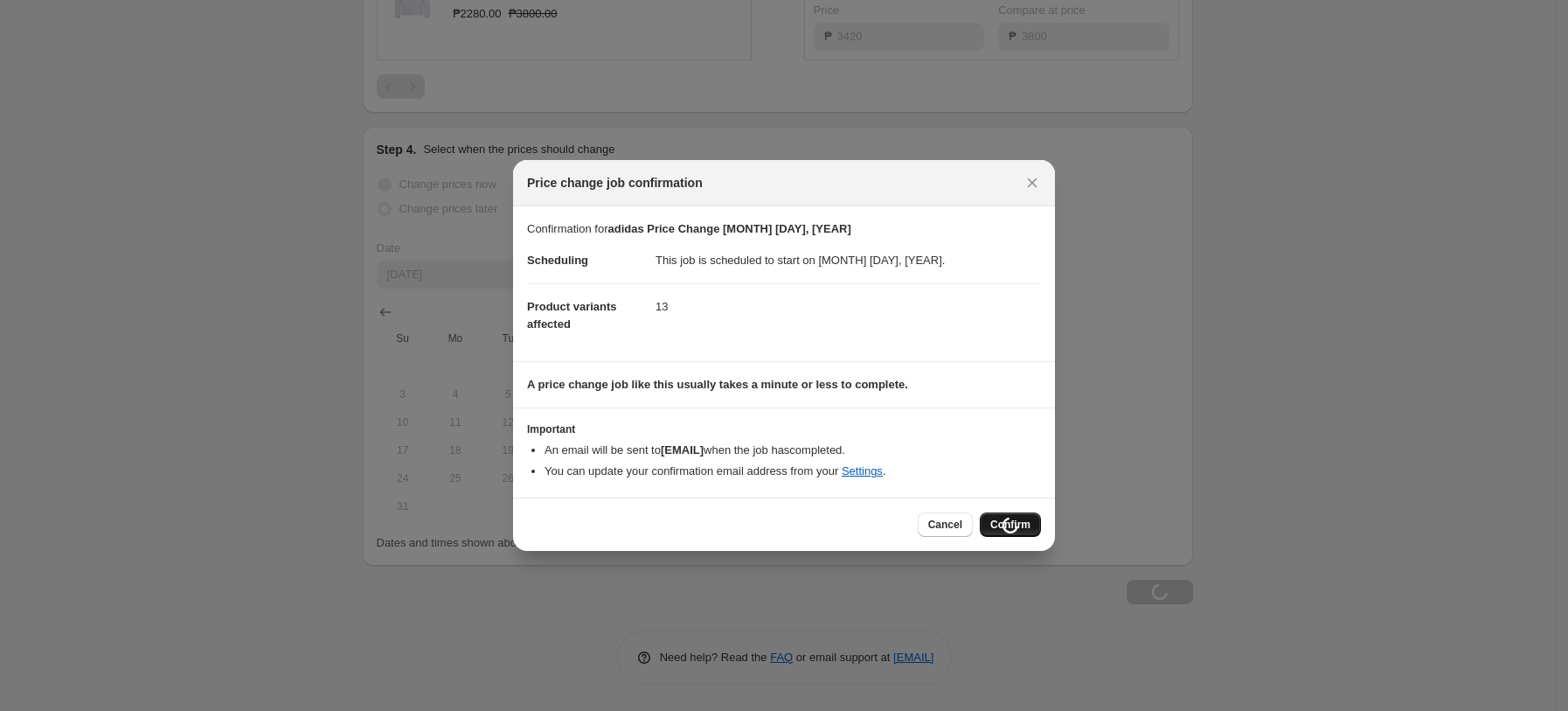 scroll, scrollTop: 2401, scrollLeft: 0, axis: vertical 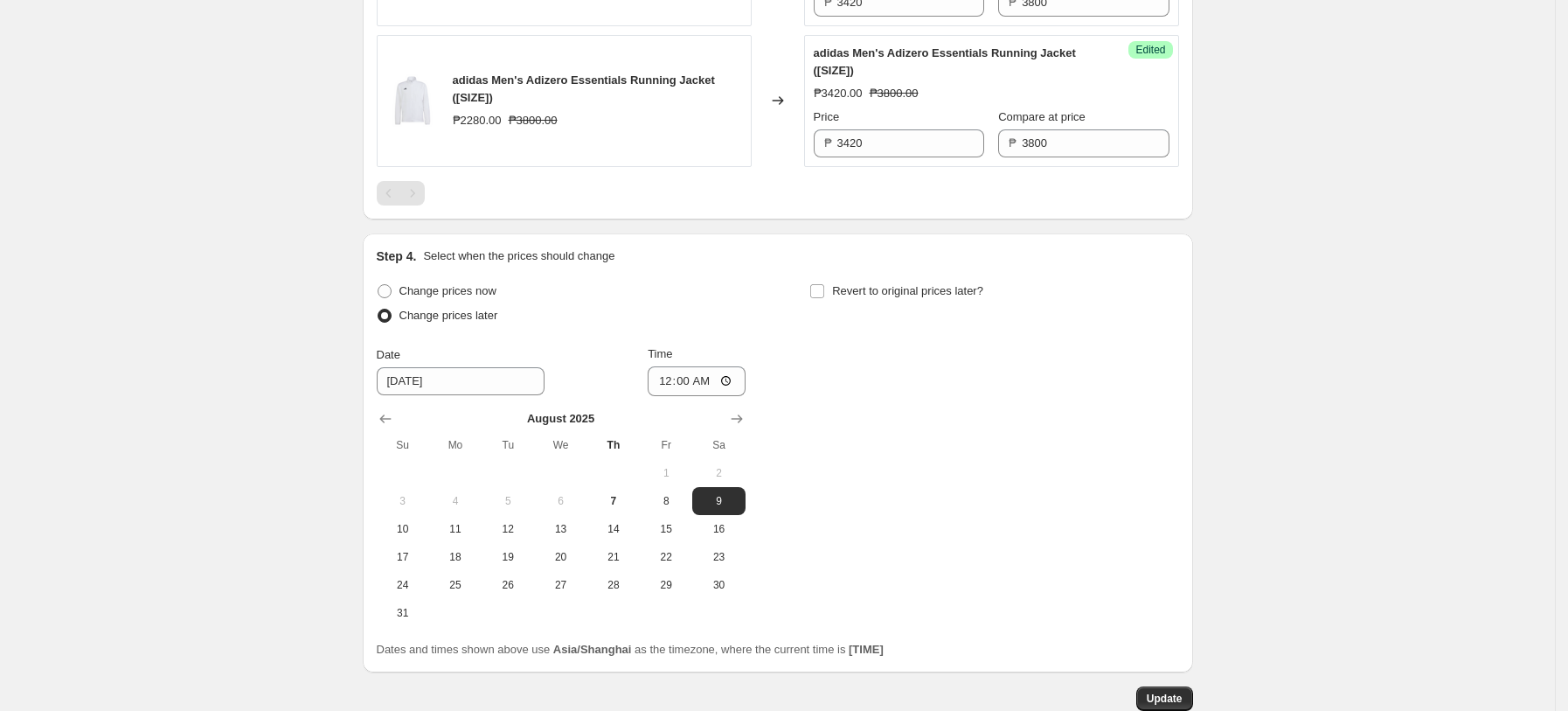 drag, startPoint x: 1318, startPoint y: 330, endPoint x: 1308, endPoint y: 321, distance: 13.4536 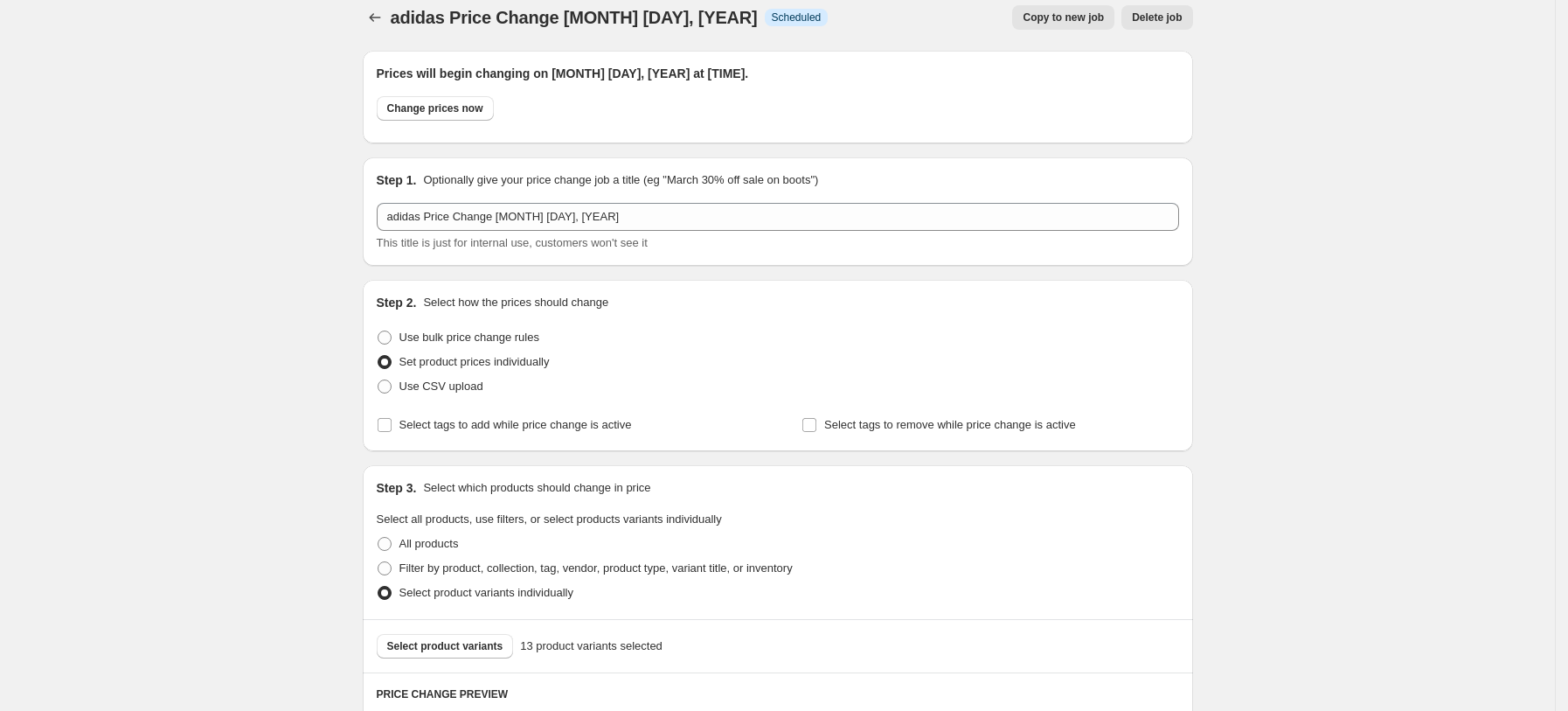 scroll, scrollTop: 0, scrollLeft: 0, axis: both 